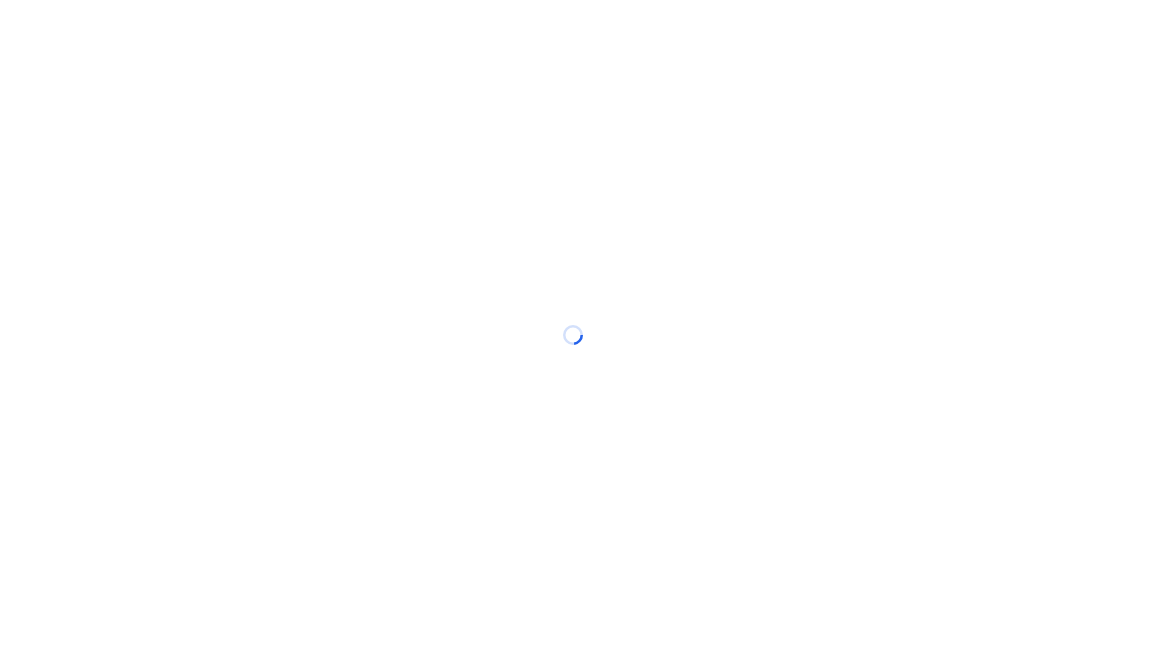 scroll, scrollTop: 0, scrollLeft: 0, axis: both 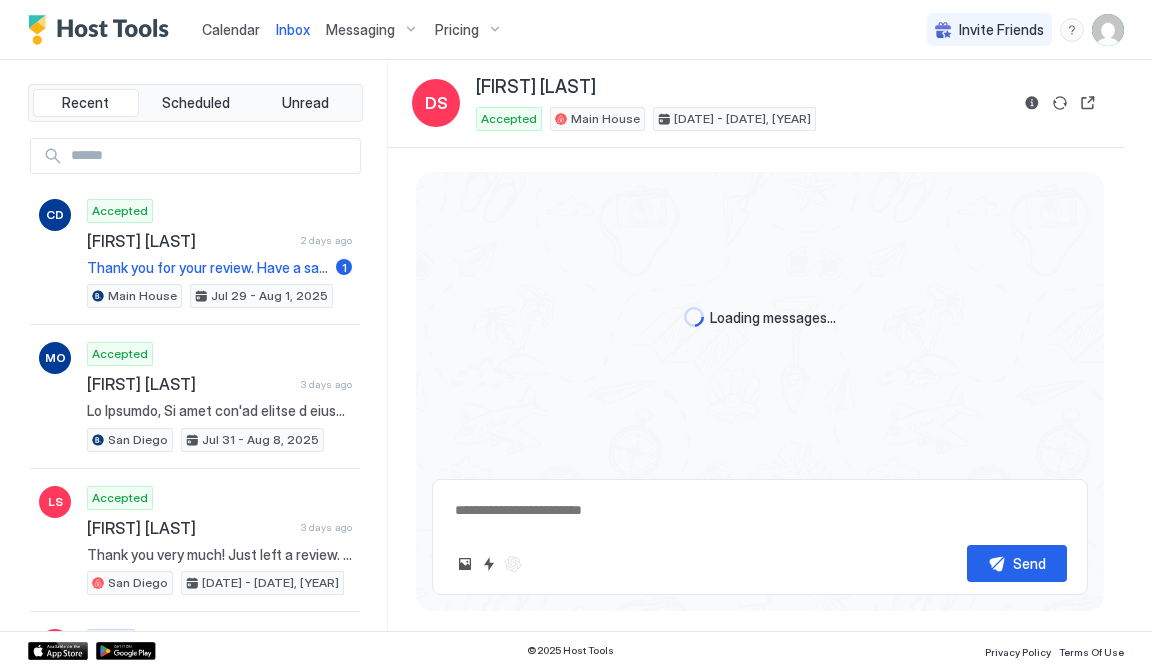 type on "*" 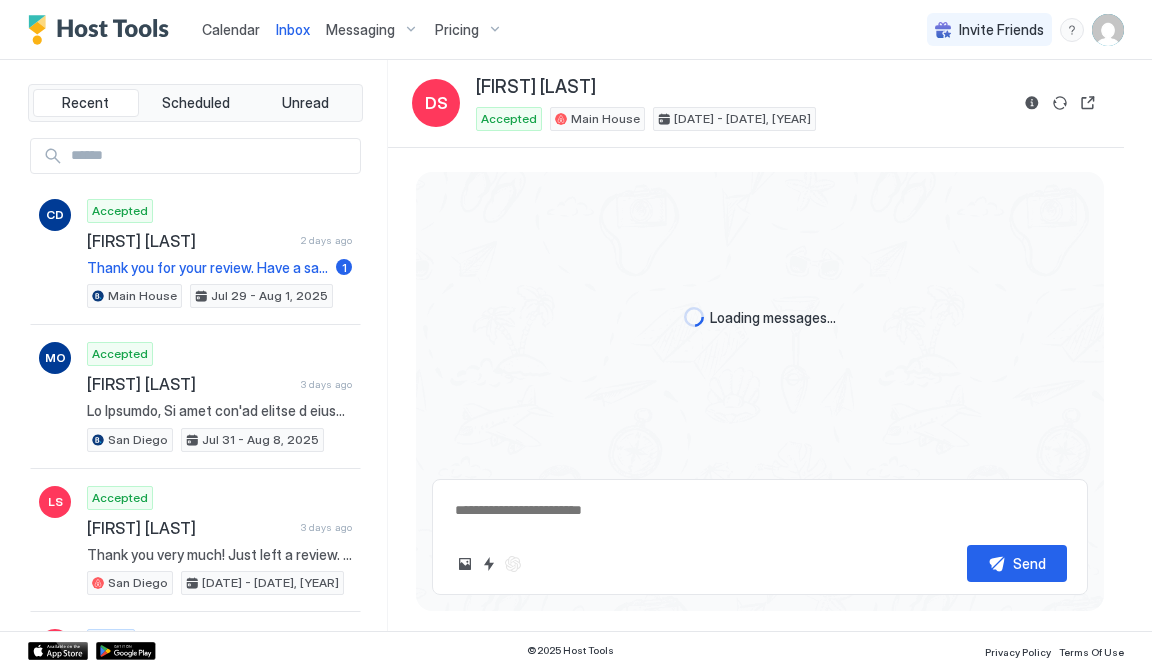 scroll, scrollTop: 3514, scrollLeft: 0, axis: vertical 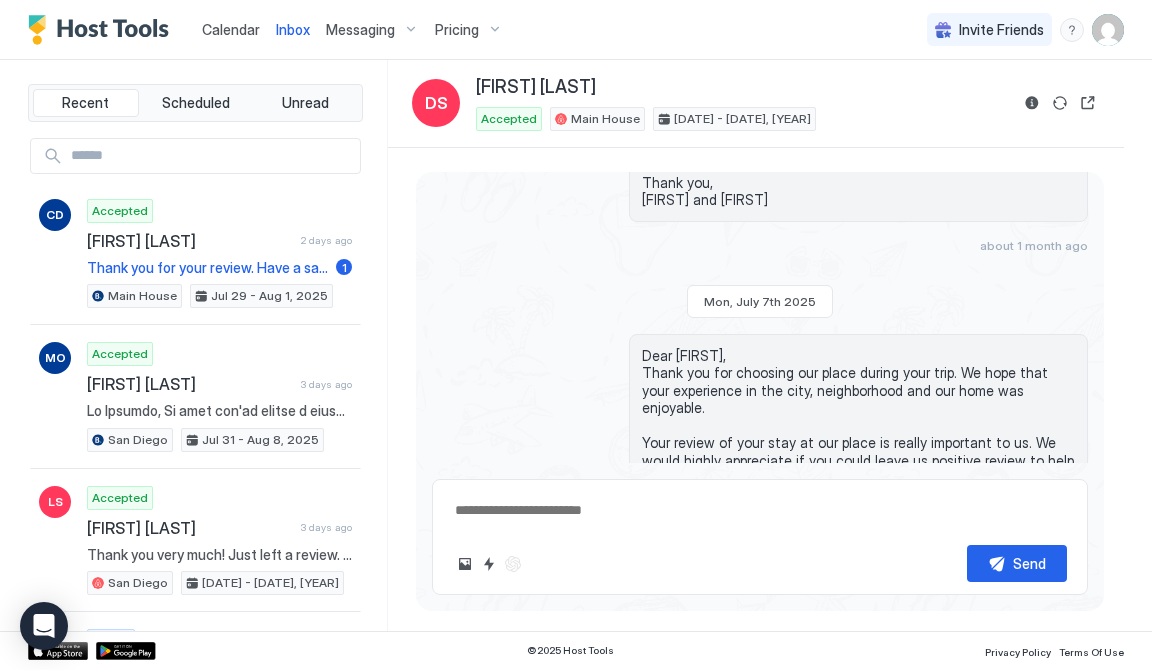 click on "Messaging" at bounding box center (372, 30) 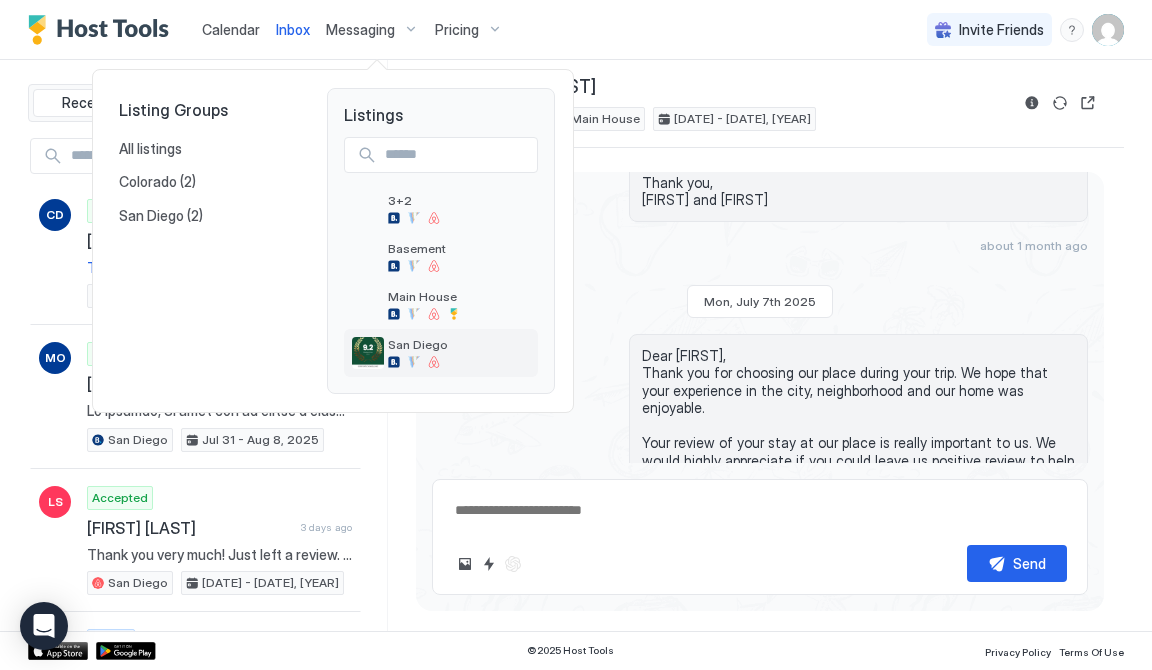 click at bounding box center (418, 362) 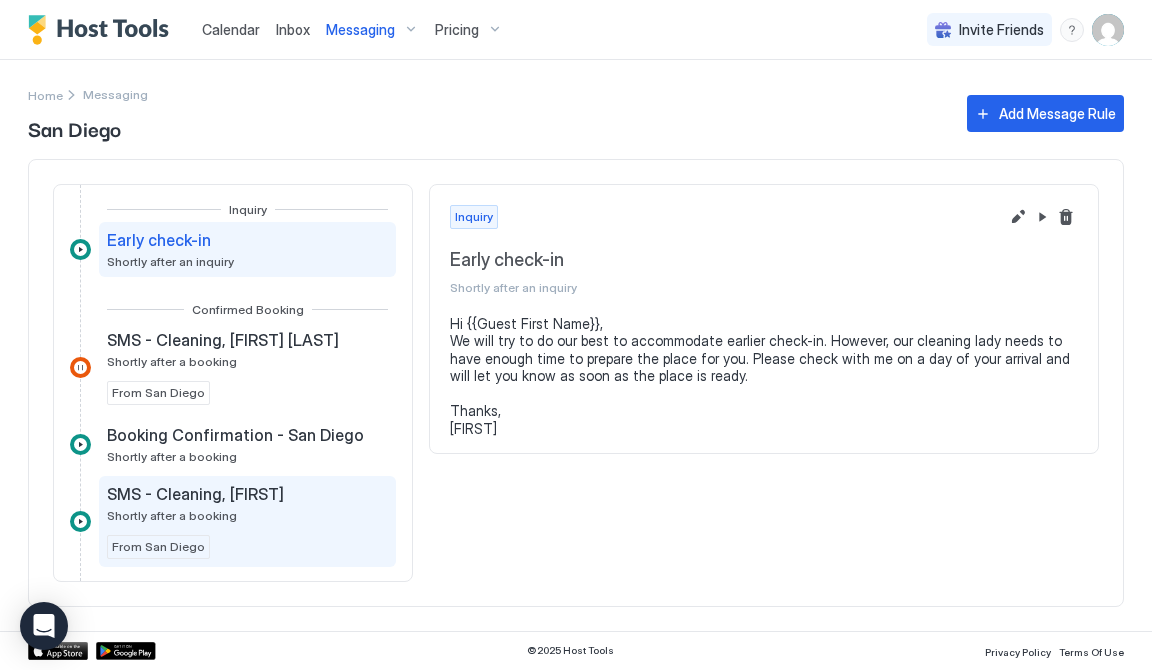scroll, scrollTop: 0, scrollLeft: 0, axis: both 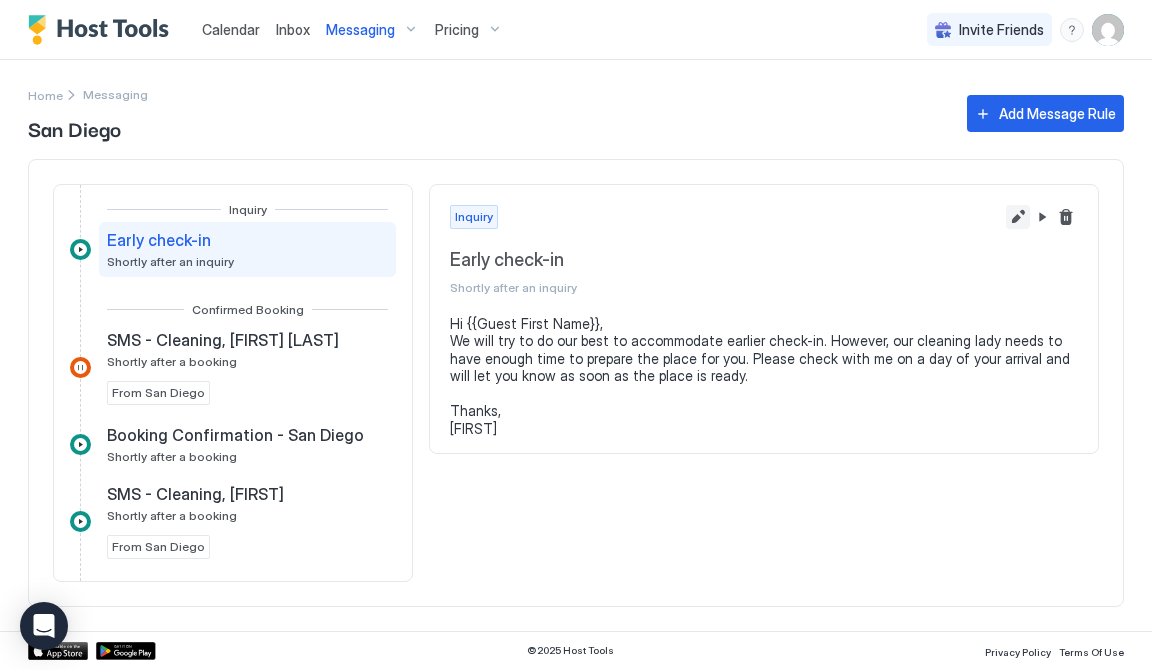 click at bounding box center [1018, 217] 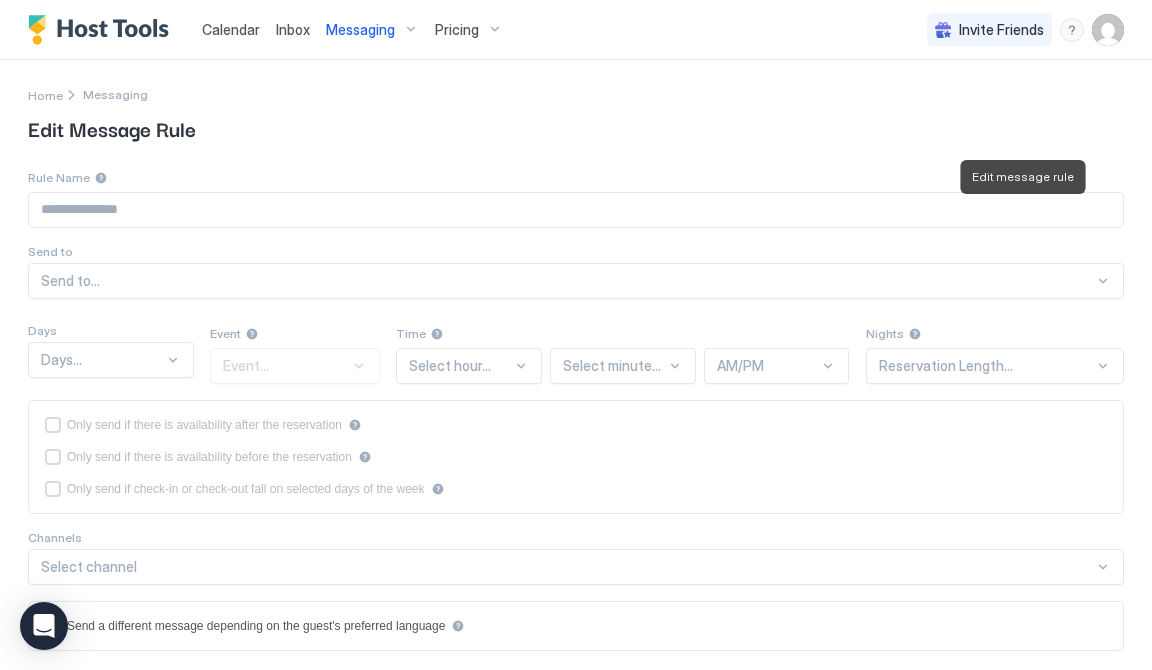 type on "**********" 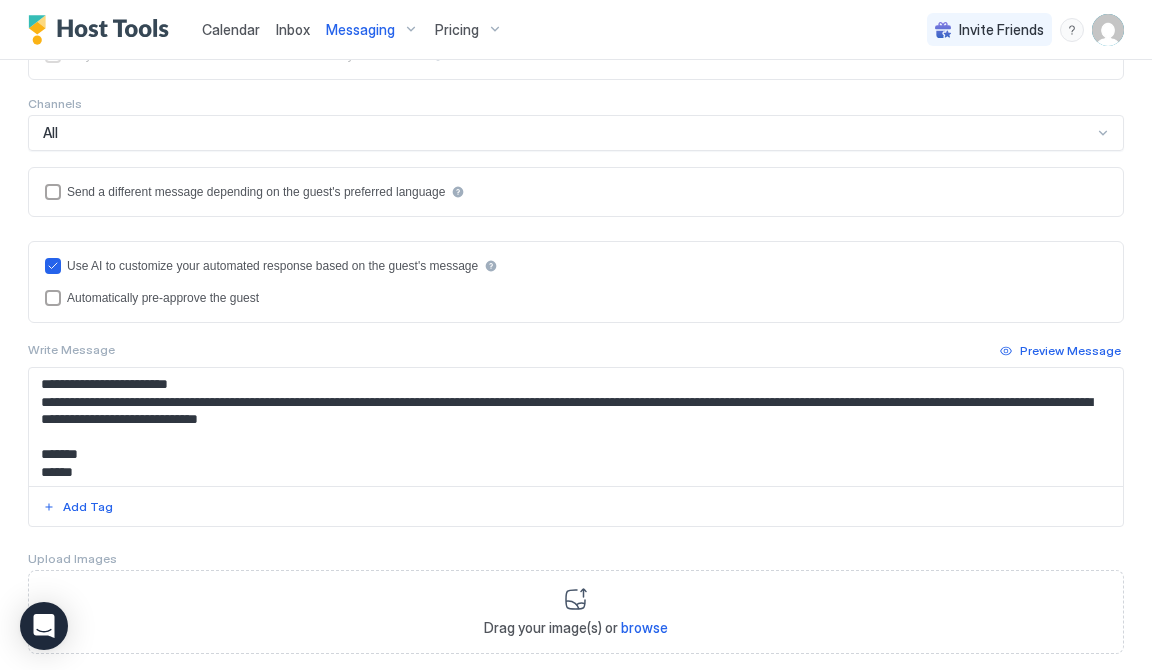 scroll, scrollTop: 372, scrollLeft: 0, axis: vertical 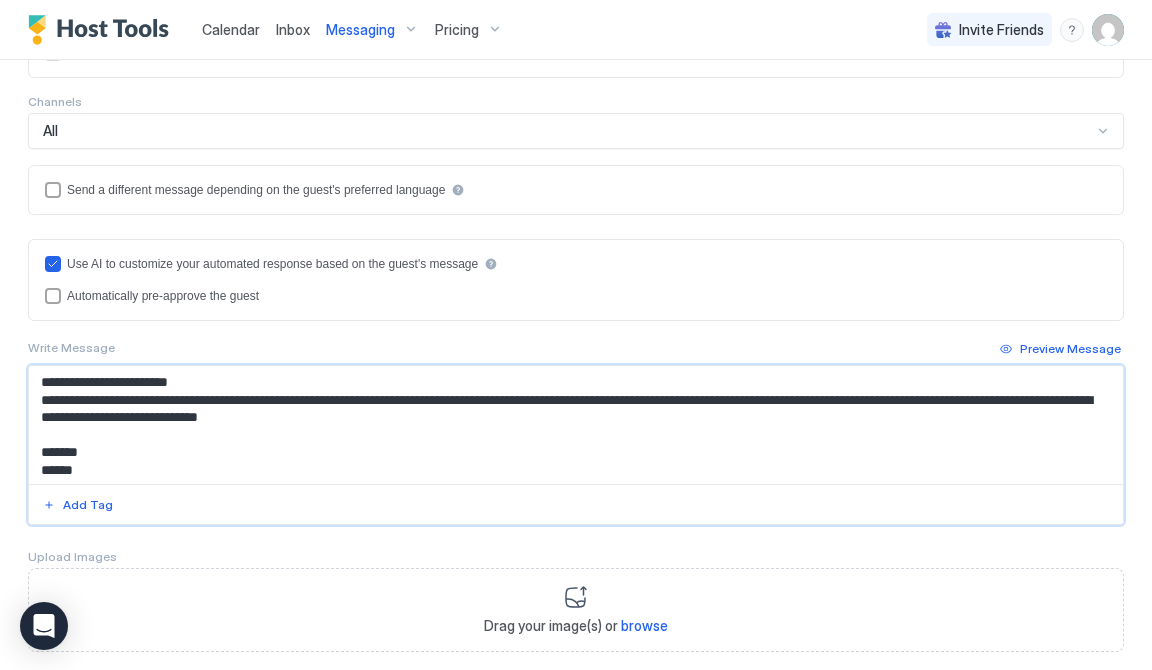 click on "**********" at bounding box center [576, 425] 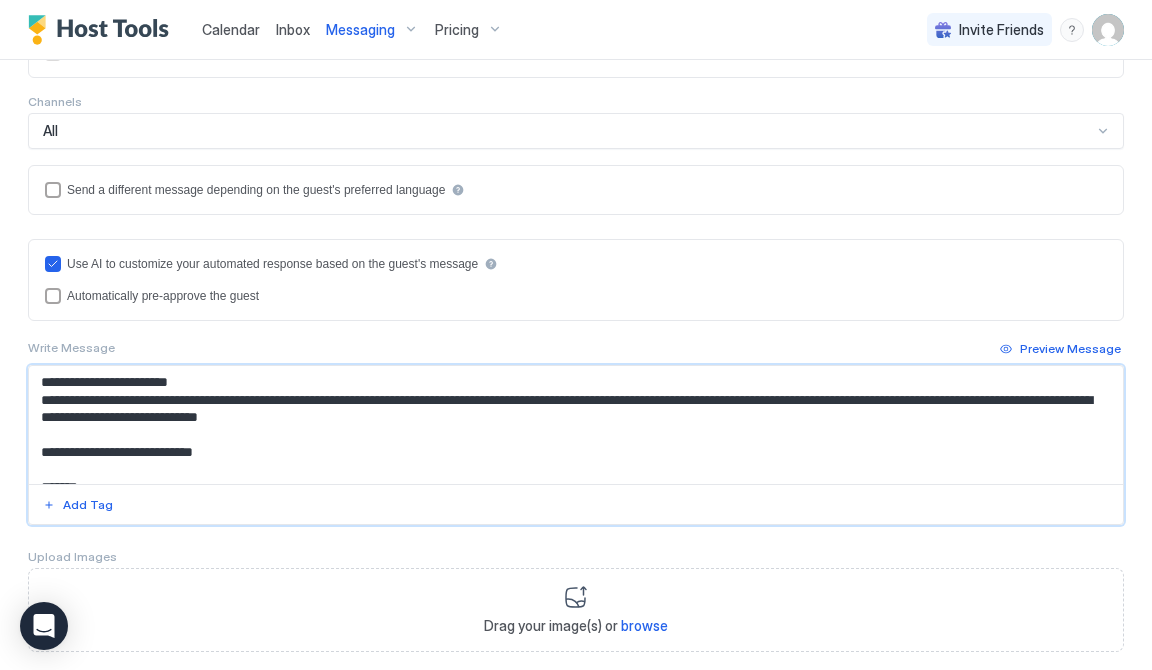 click on "**********" at bounding box center (576, 425) 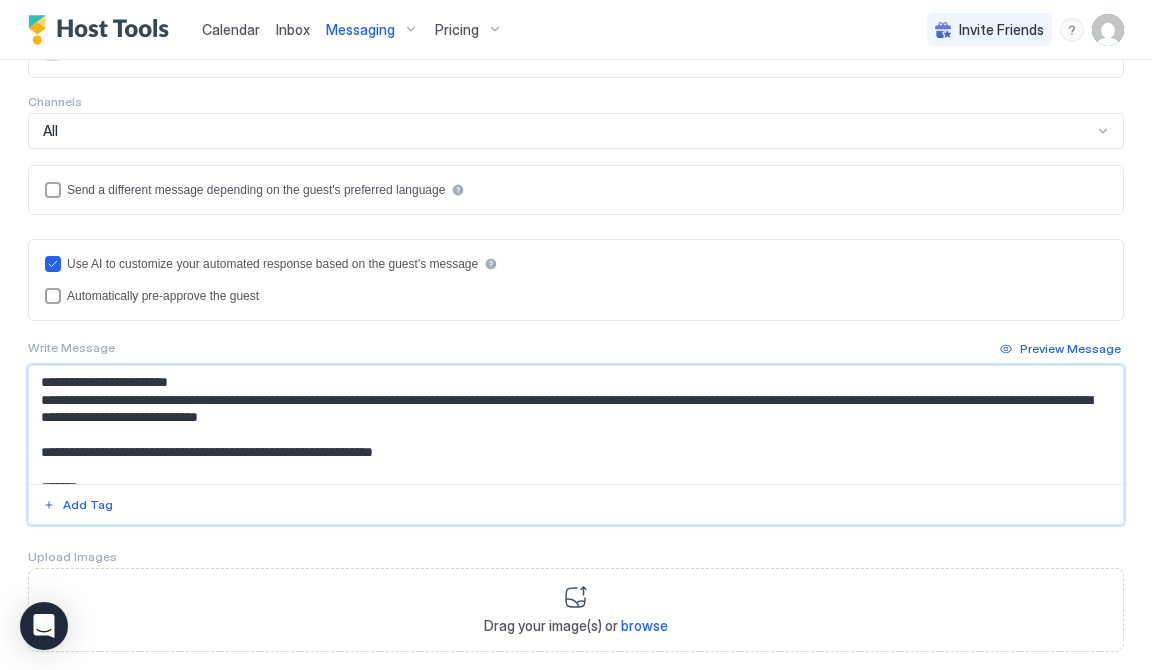 click on "**********" at bounding box center [576, 425] 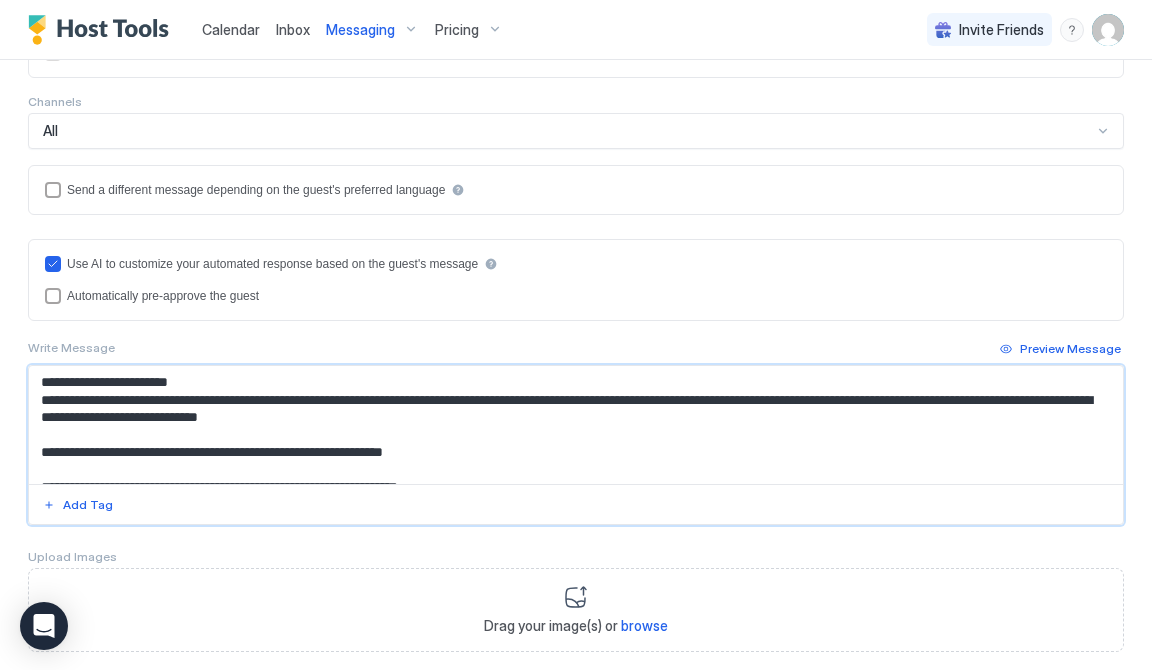 scroll, scrollTop: 0, scrollLeft: 0, axis: both 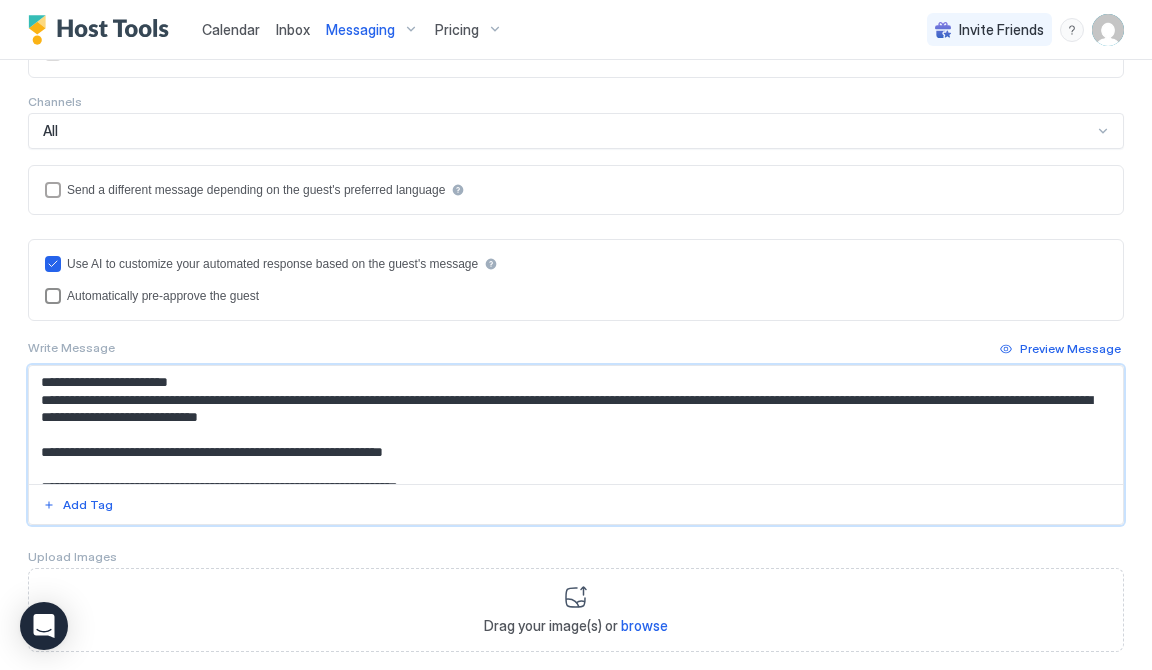 type on "**********" 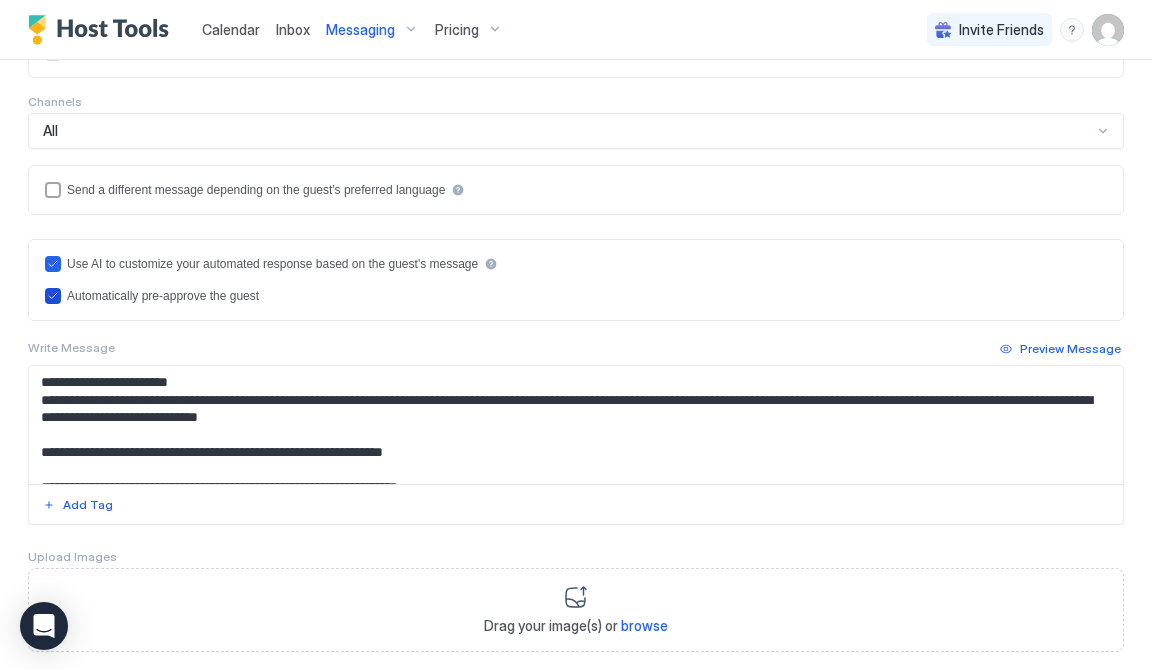 click 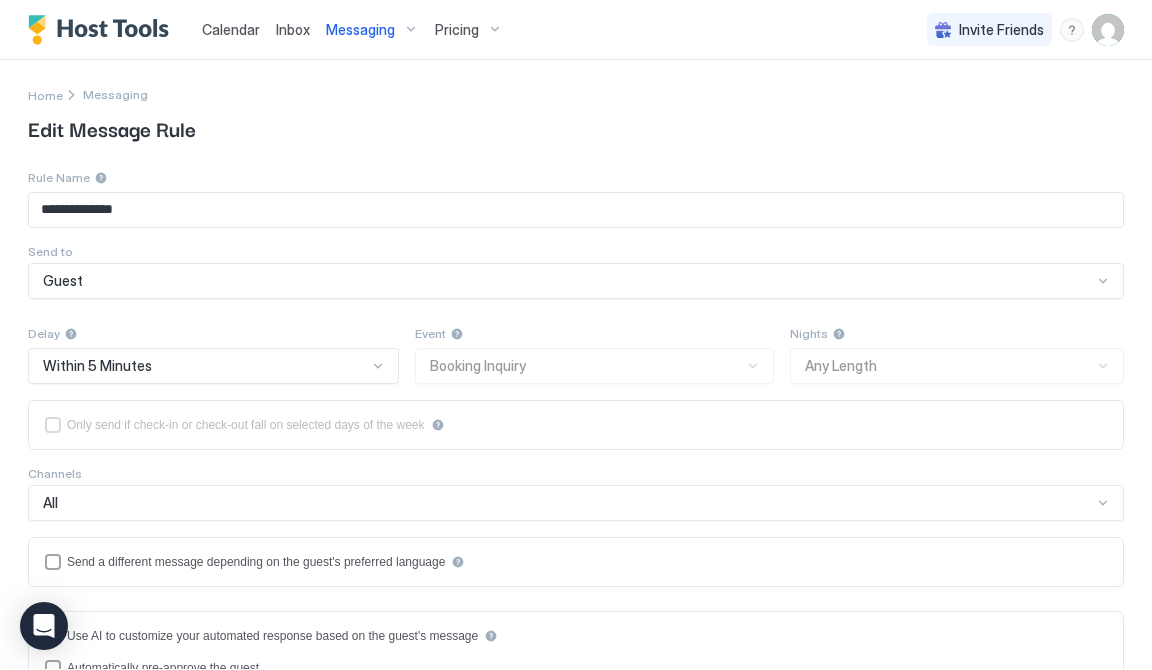 scroll, scrollTop: 0, scrollLeft: 0, axis: both 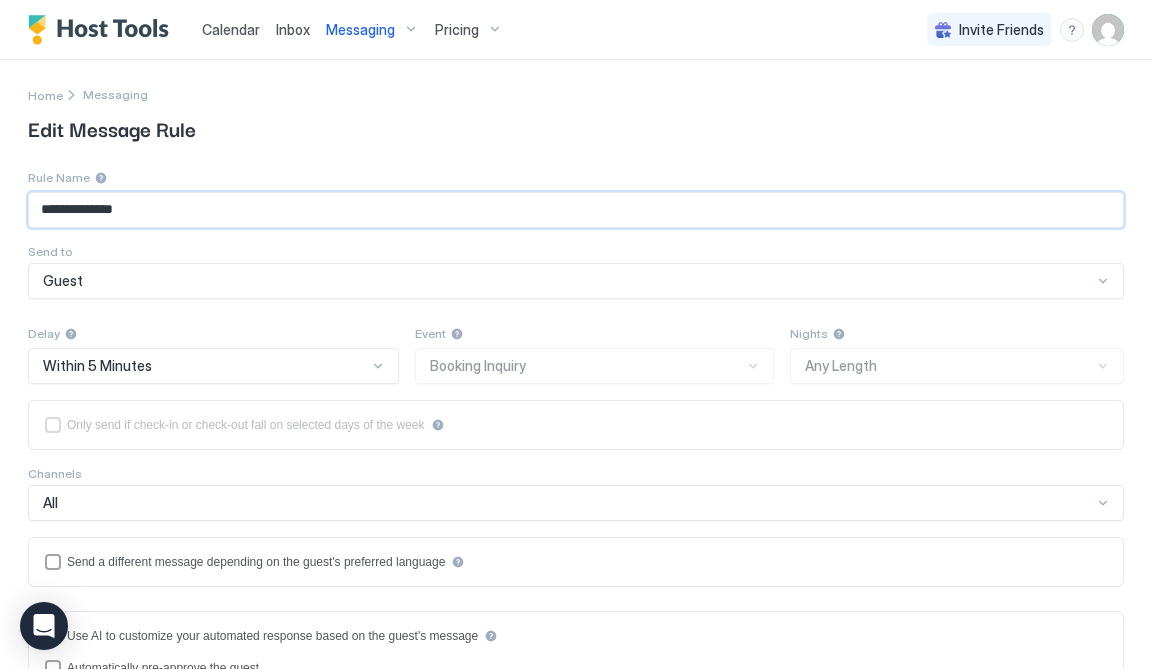 click on "**********" at bounding box center [576, 210] 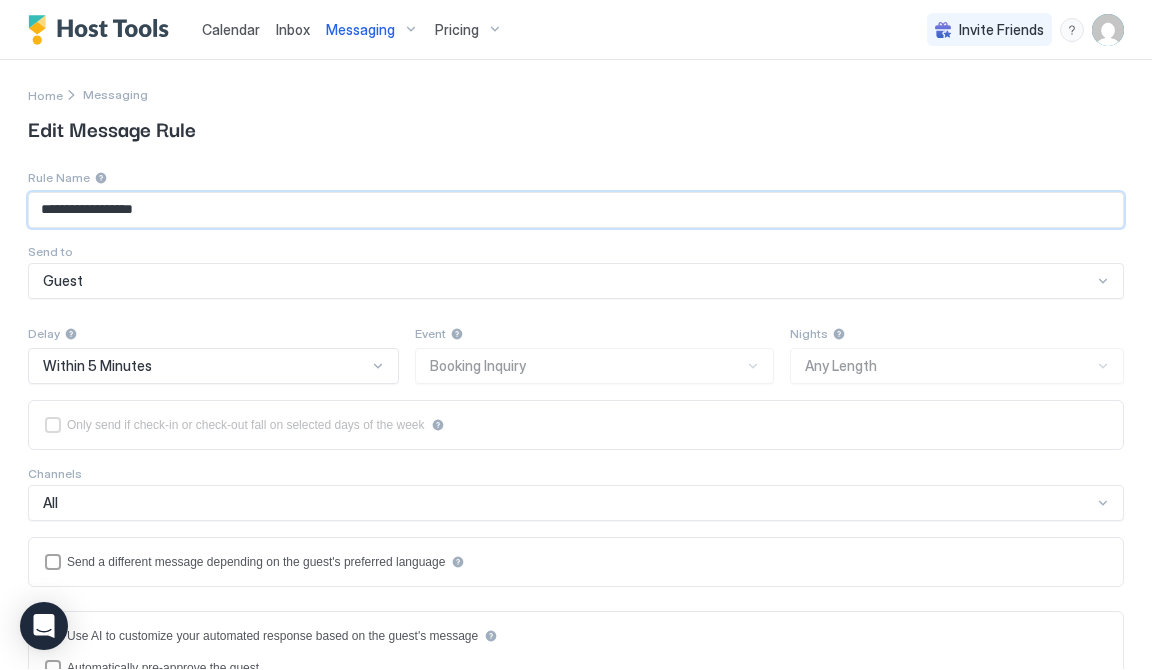 type on "**********" 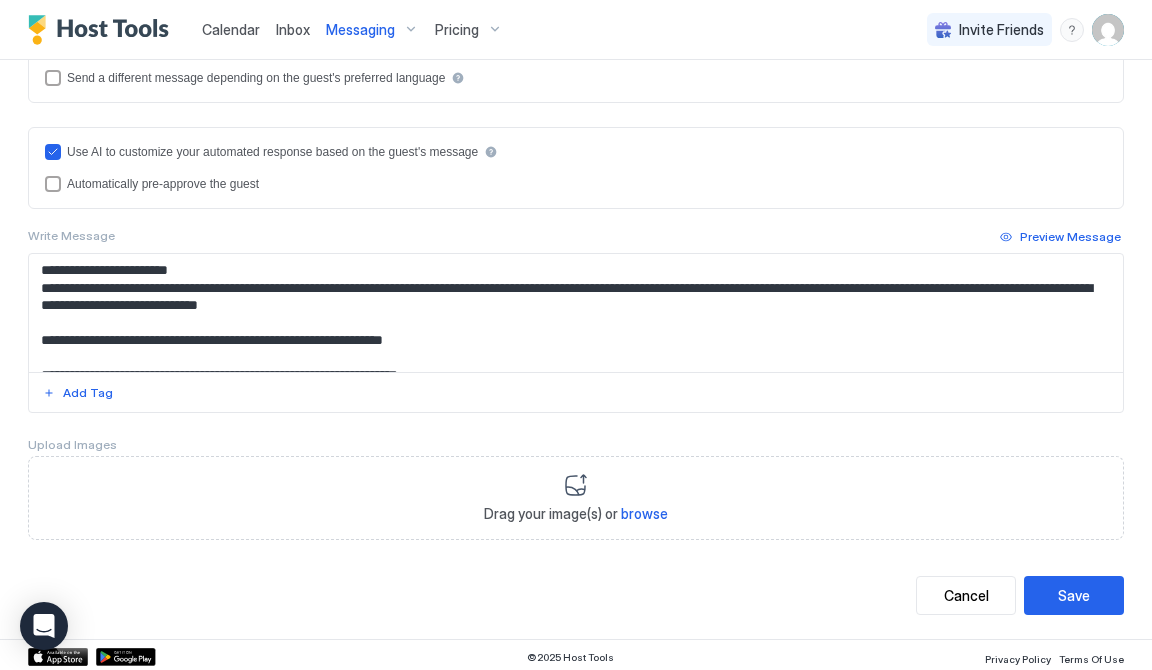 scroll, scrollTop: 483, scrollLeft: 0, axis: vertical 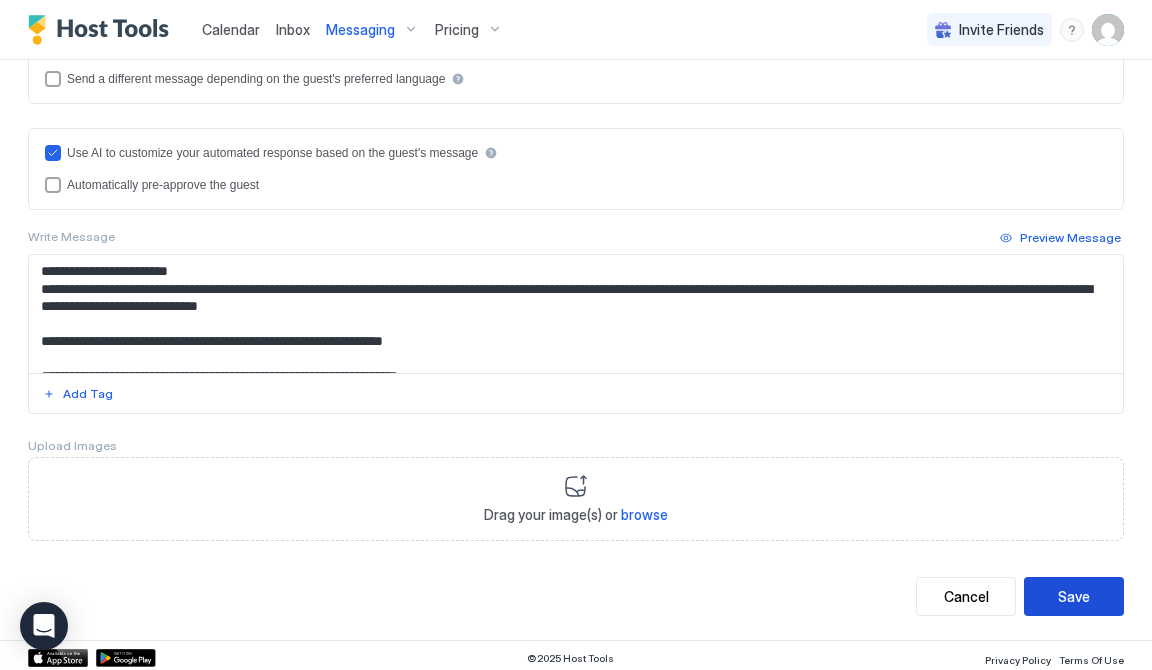 click on "Save" at bounding box center [1074, 596] 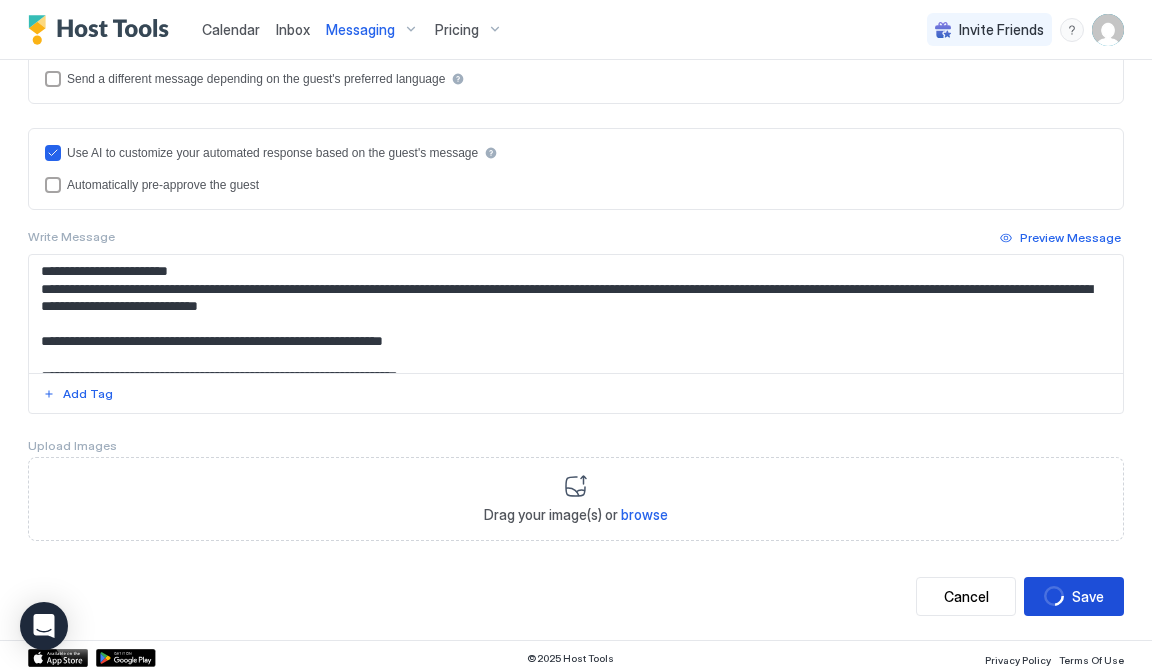 scroll, scrollTop: 0, scrollLeft: 0, axis: both 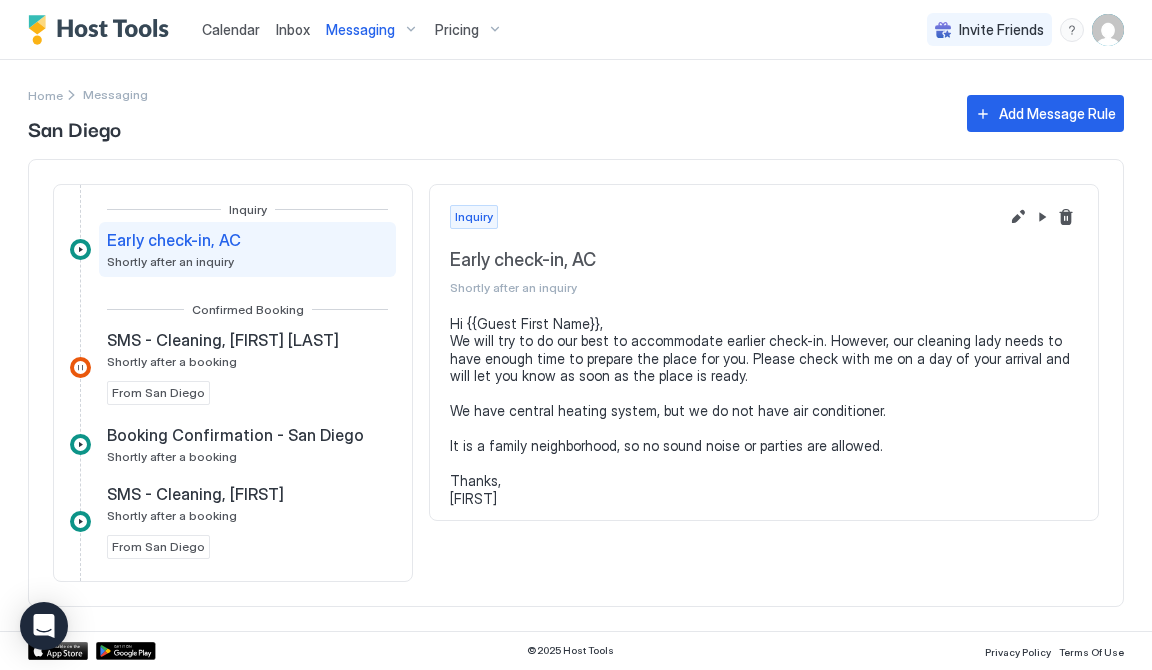 click on "Inbox" at bounding box center [293, 29] 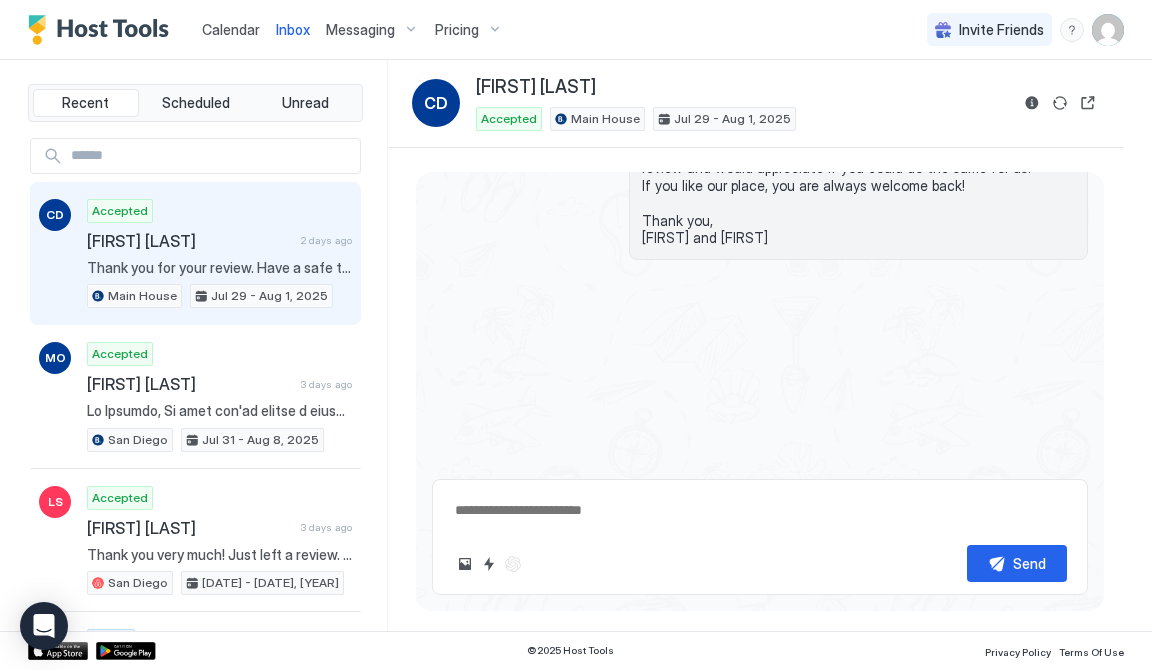scroll, scrollTop: 5529, scrollLeft: 0, axis: vertical 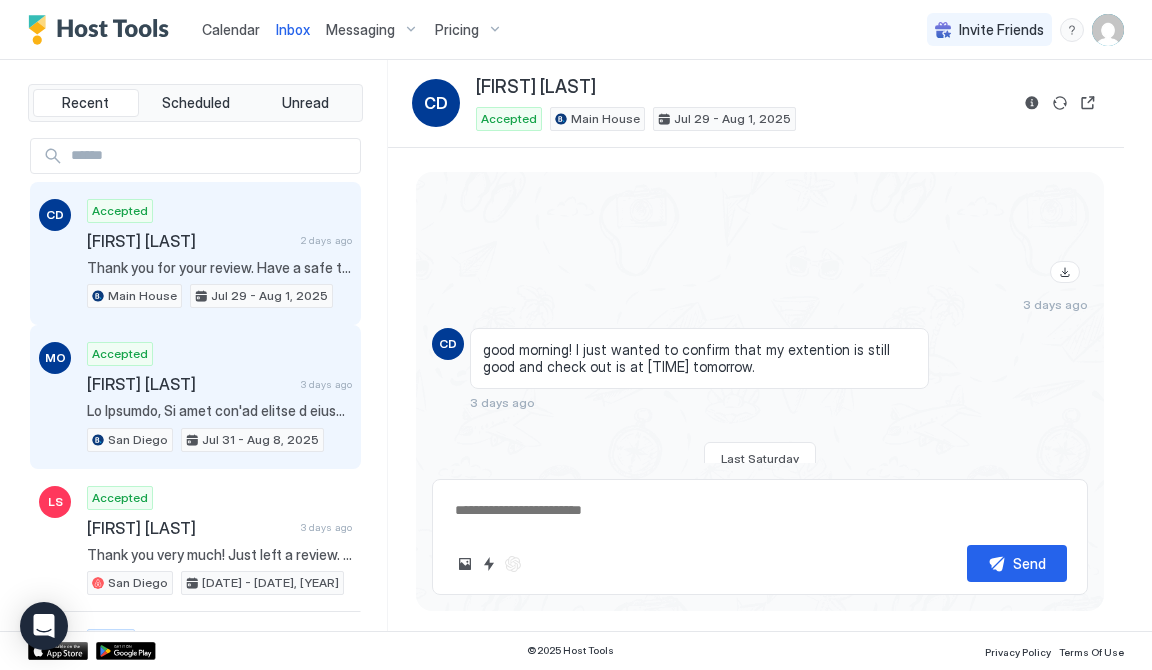 click on "Accepted [FIRST] [LAST] 3 days ago San Diego Jul 31 - Aug 8, 2025" at bounding box center [219, 397] 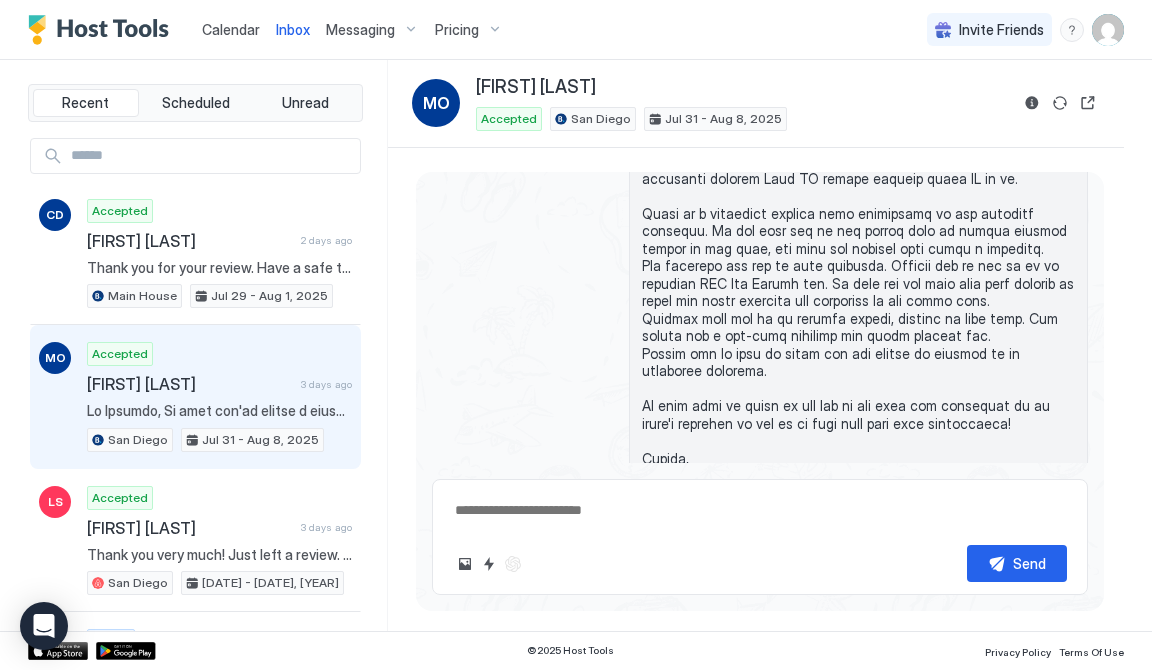 scroll, scrollTop: 1508, scrollLeft: 0, axis: vertical 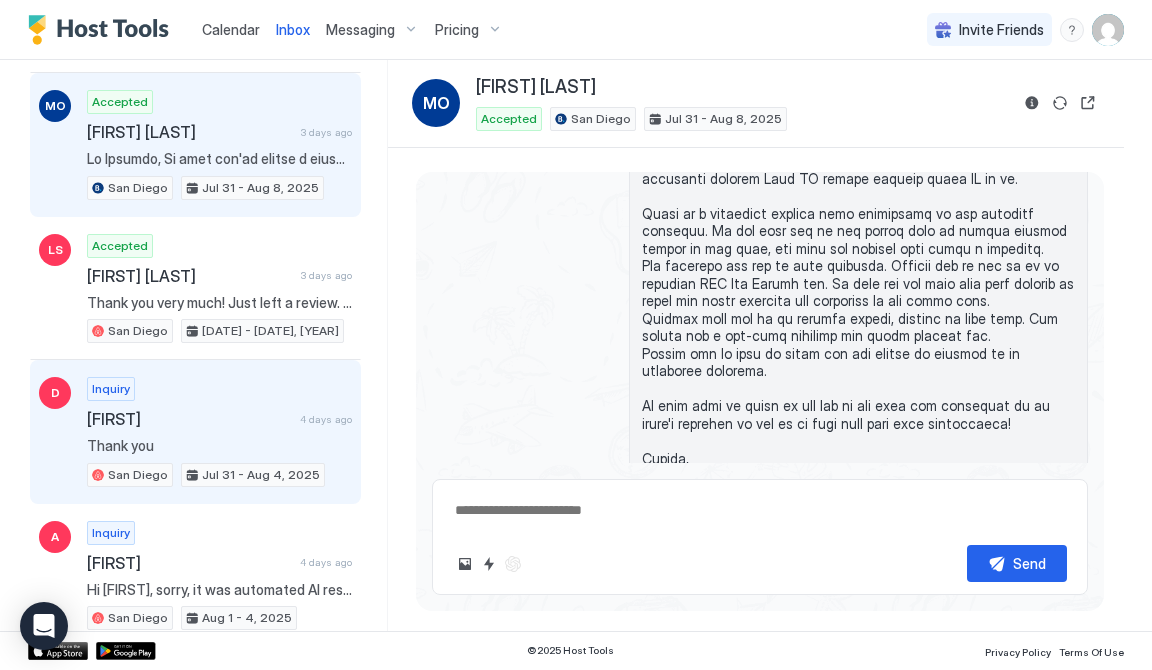 click on "Thank you" at bounding box center (219, 446) 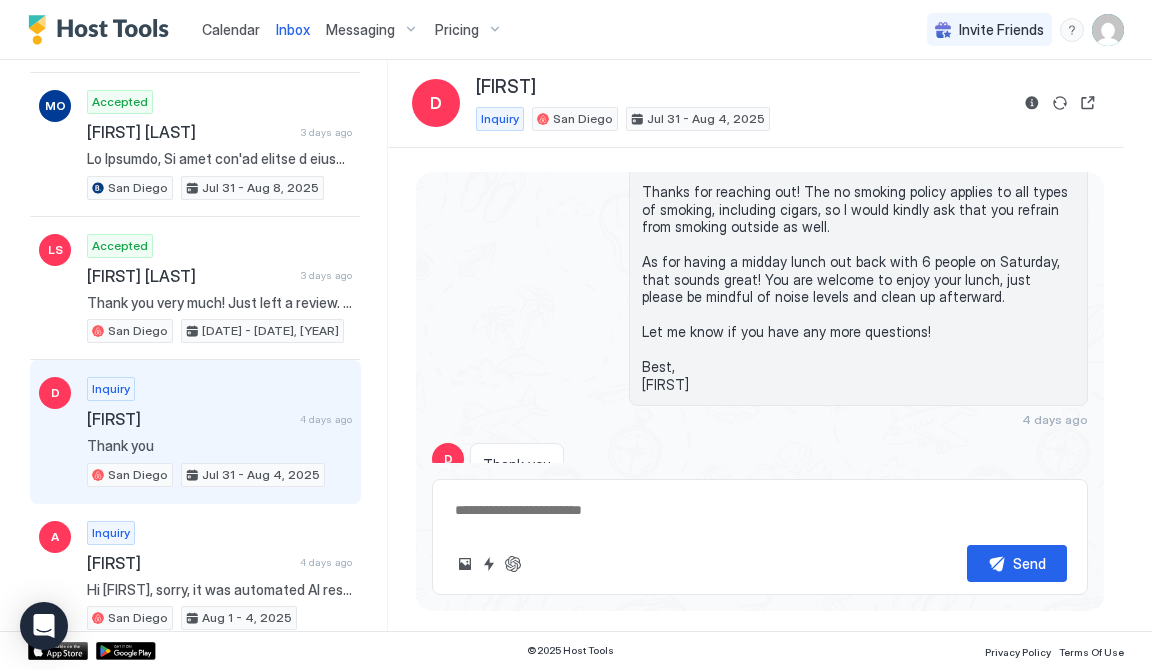 scroll, scrollTop: 220, scrollLeft: 0, axis: vertical 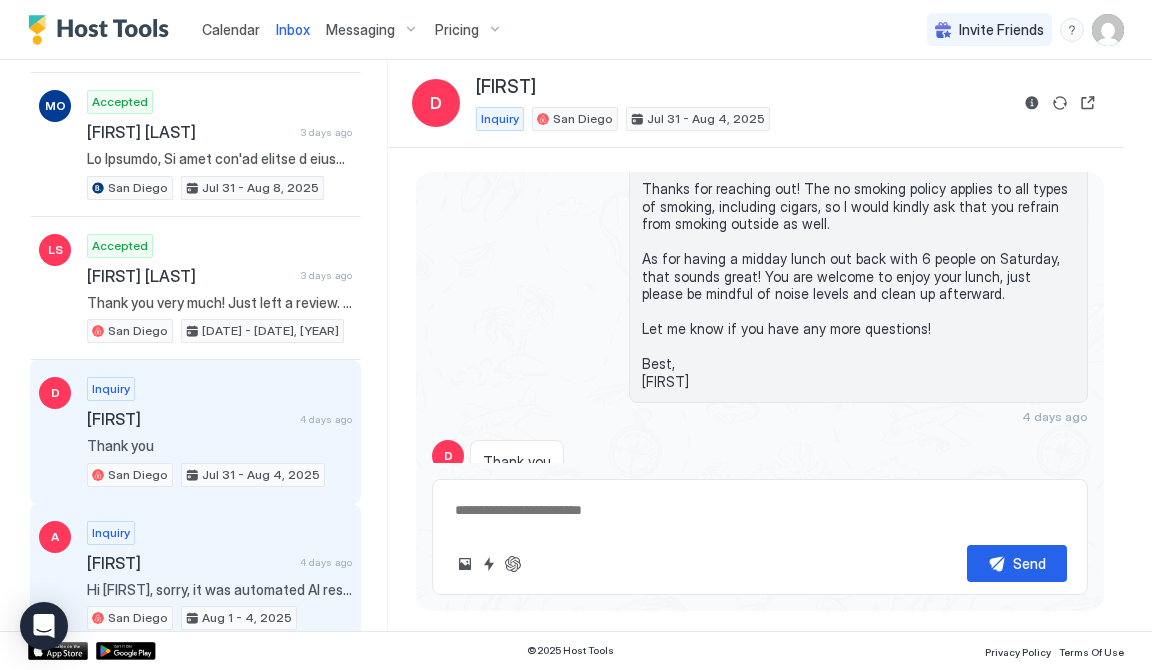 click on "Hi [FIRST], sorry, it was automated AI response that needs to be corrected.
We only have central heating, but no AC as it states in the description.
If air conditioning is important to you, please do not book the property.
Sorry for misunderstanding. I will apply necessary changes to automated responses that are being sent.
Thanks,
[FIRST]." at bounding box center [219, 590] 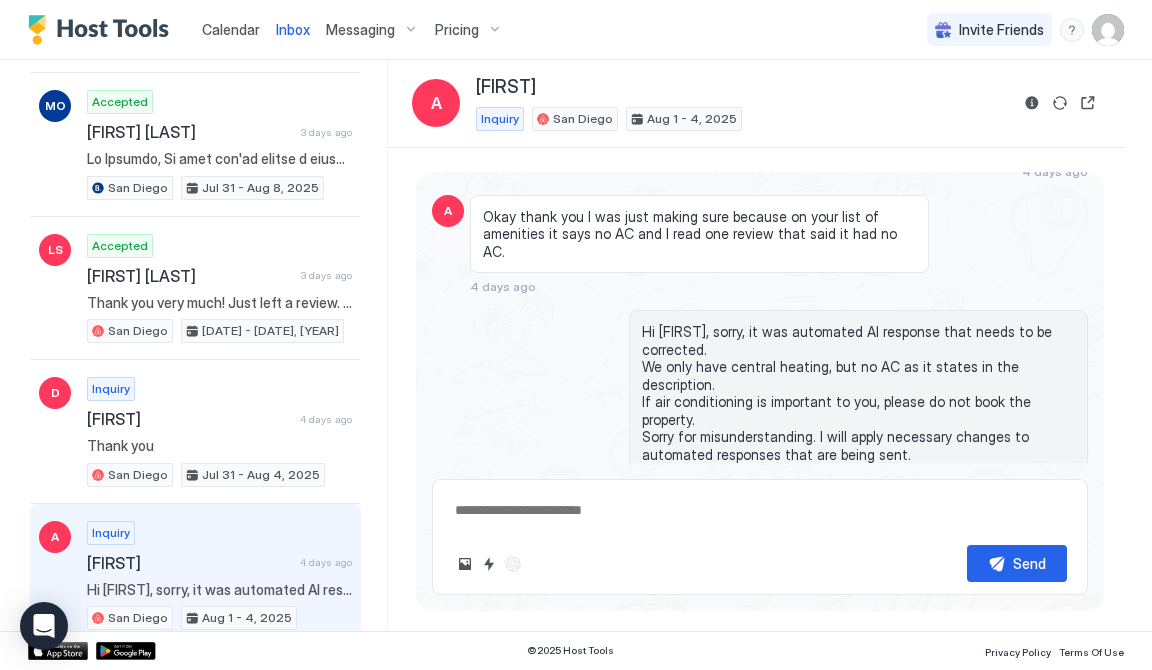 scroll, scrollTop: 236, scrollLeft: 0, axis: vertical 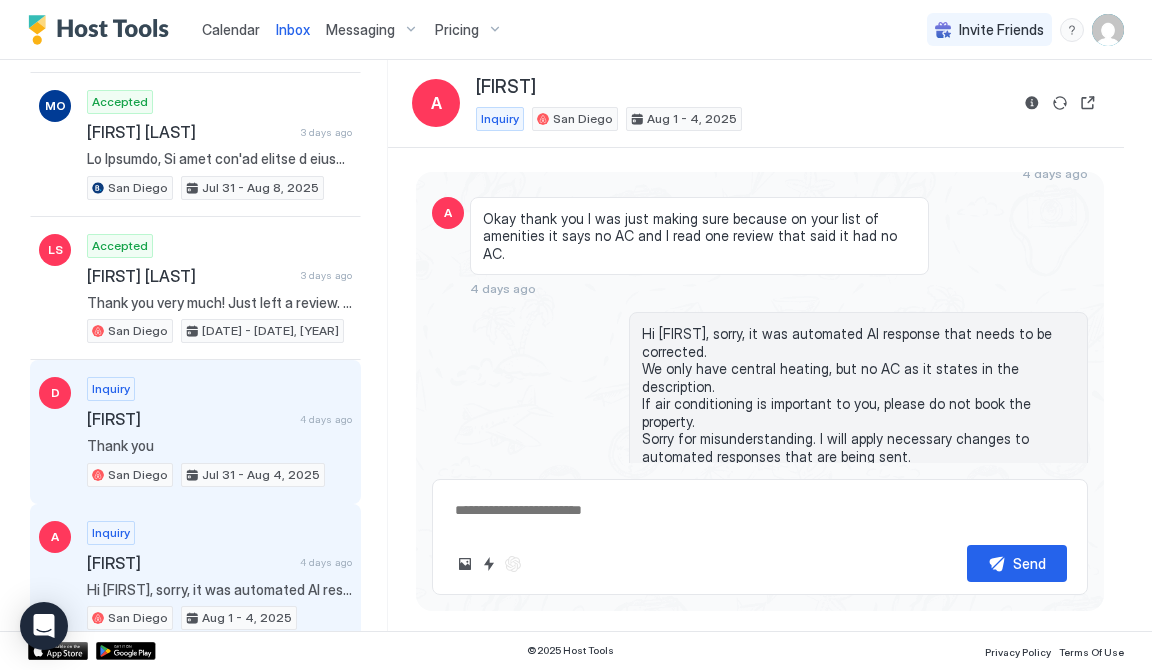 click on "Inquiry [FIRST] 4 days ago Thank you  San Diego Jul 31 - Aug 4, 2025" at bounding box center [219, 432] 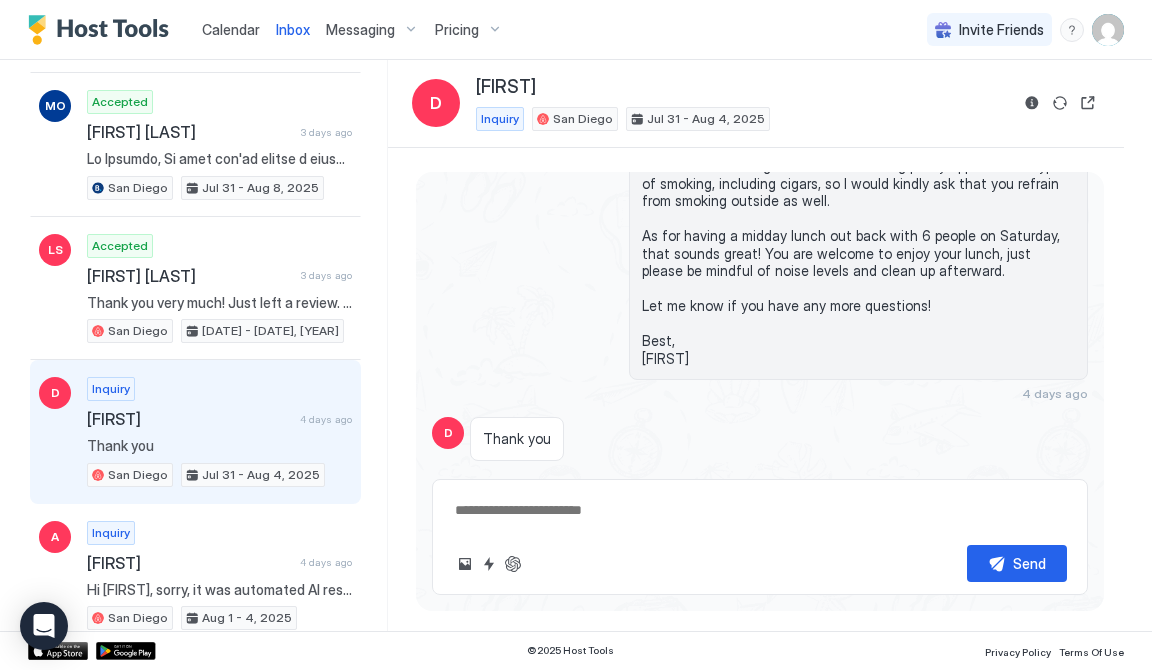 type on "*" 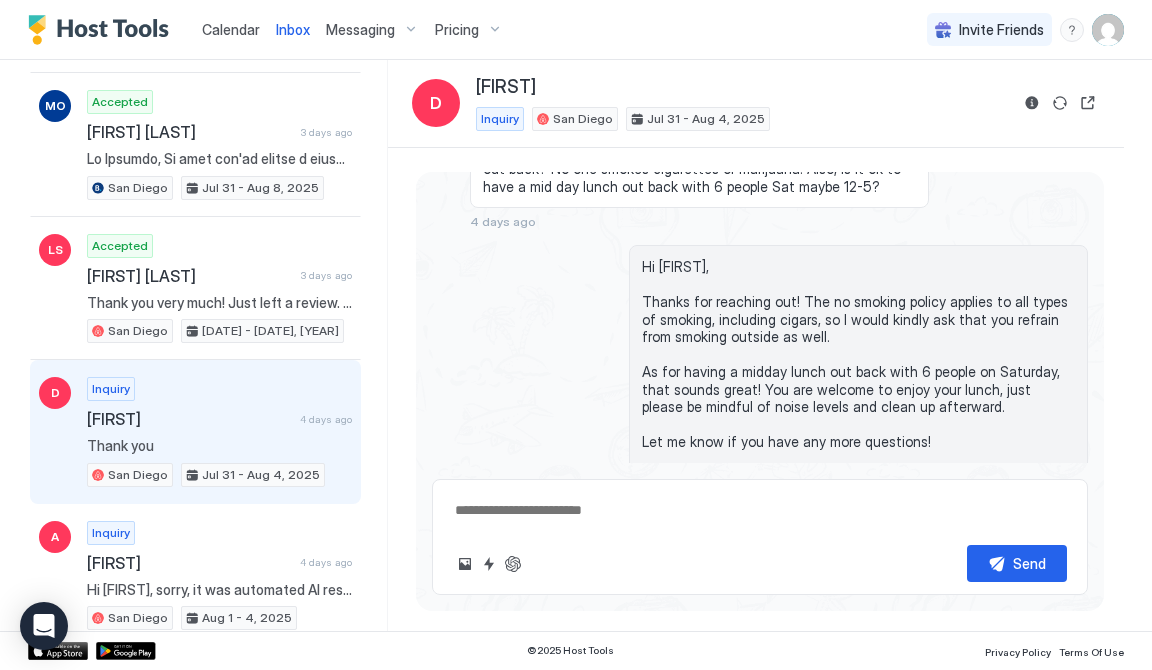 scroll, scrollTop: 110, scrollLeft: 0, axis: vertical 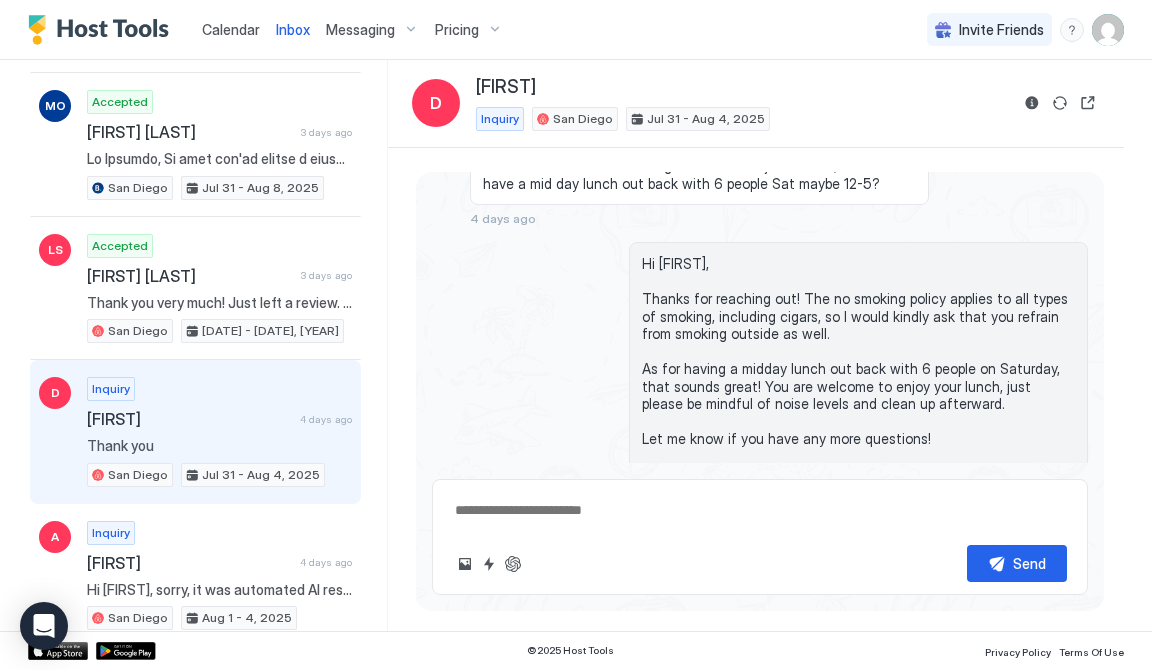 click on "Hi [FIRST],
Thanks for reaching out! The no smoking policy applies to all types of smoking, including cigars, so I would kindly ask that you refrain from smoking outside as well.
As for having a midday lunch out back with 6 people on Saturday, that sounds great! You are welcome to enjoy your lunch, just please be mindful of noise levels and clean up afterward.
Let me know if you have any more questions!
Best,
[FIRST] 4 days ago" at bounding box center [760, 388] 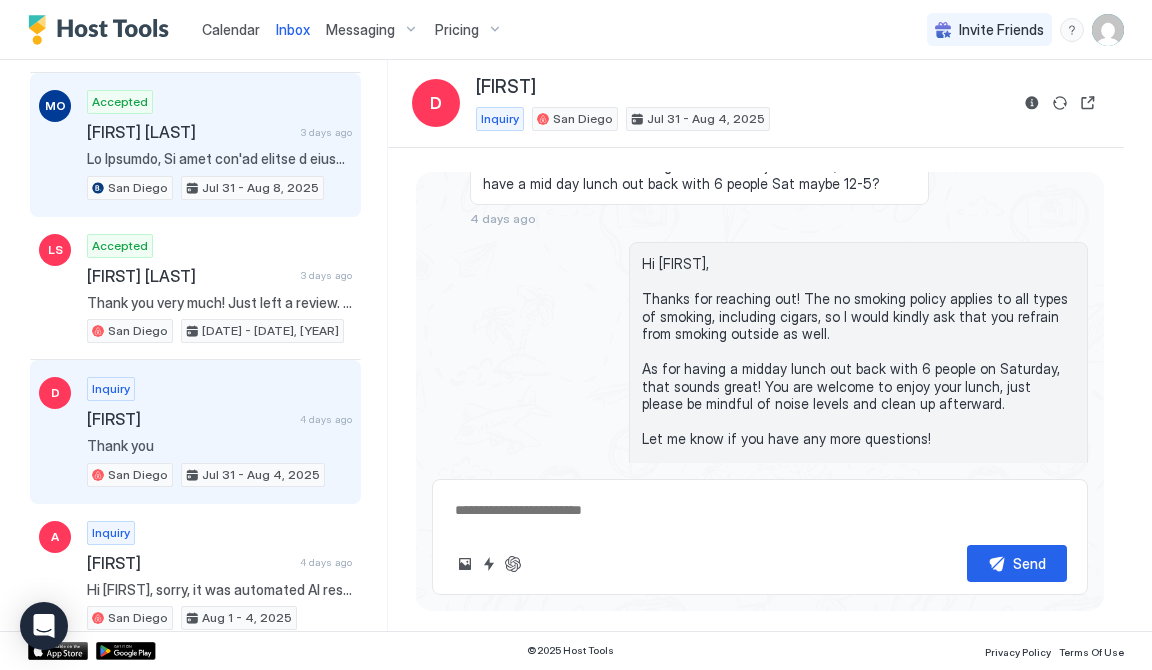 click on "Recent Scheduled Unread CD Accepted [FIRST] [LAST] [DATE] ago Thank you for your review. Have a safe trip! Main House [DATE] - [DATE], [YEAR] MO Accepted [FIRST] [LAST] [DATE] ago [CITY] [DATE] - [DATE], [YEAR] LS Accepted [FIRST] [LAST] [DATE] ago Thank you very much! Just left a review. Really appreciate everything. You are a great host! [CITY] [DATE] - [DATE], [YEAR] D Inquiry [FIRST] [DATE] ago Thank you [CITY] [DATE] - [DATE], [YEAR] A Inquiry [FIRST] [DATE] ago [FIRST], sorry, it was automated AI response that needs to be corrected.
We only have central heating, but no AC as it states in the description.
If air conditioning is important to you, please do not book the property.
Sorry for misunderstanding. I will apply necessary changes to automated responses that are being sent.
Thanks,
[FIRST]. [CITY] [DATE] - [DATE], [YEAR] CH Accepted [FIRST] [LAST] [DATE] ago Main House [DATE] - [DATE], [YEAR] SS Accepted [FIRST] [LAST] [DATE] ago Photo Main House [DATE] - [DATE], [YEAR] DR Accepted [FIRST] [LAST] [DATE] ago CS Photo" at bounding box center [208, 345] 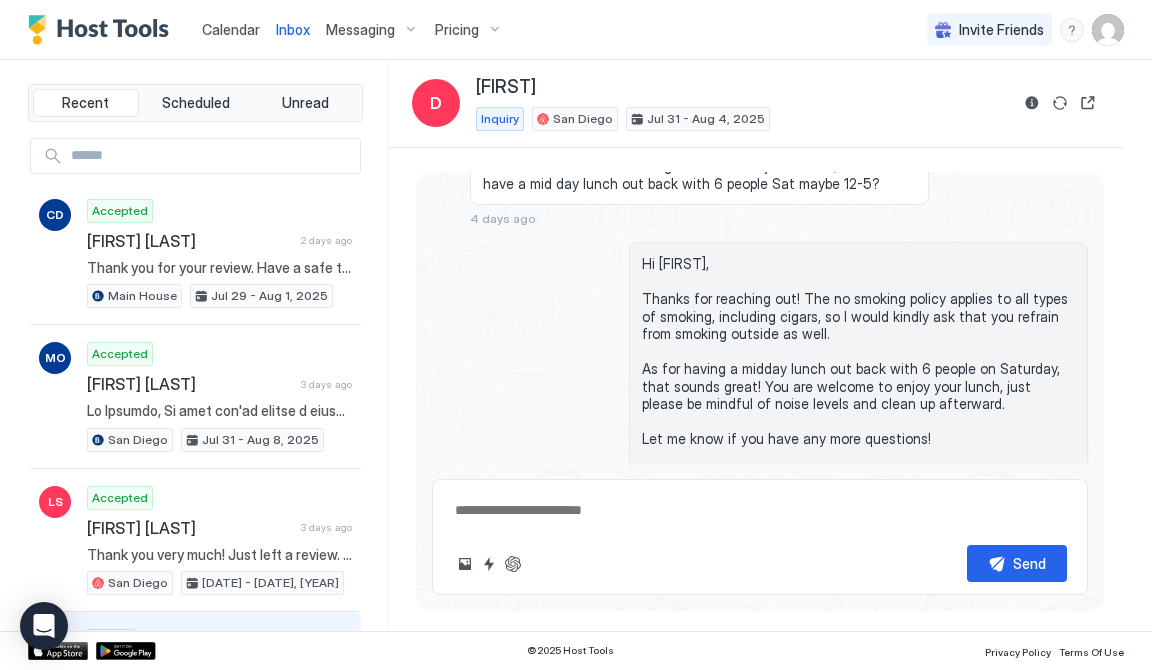 scroll, scrollTop: 0, scrollLeft: 0, axis: both 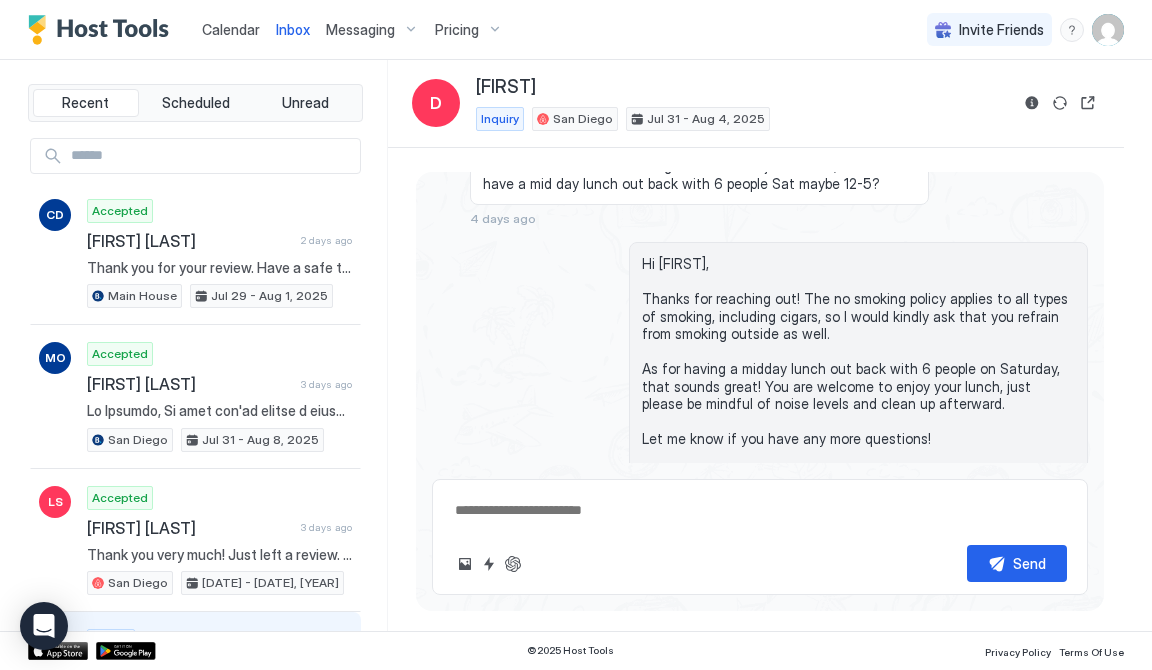 click on "Messaging" at bounding box center [360, 30] 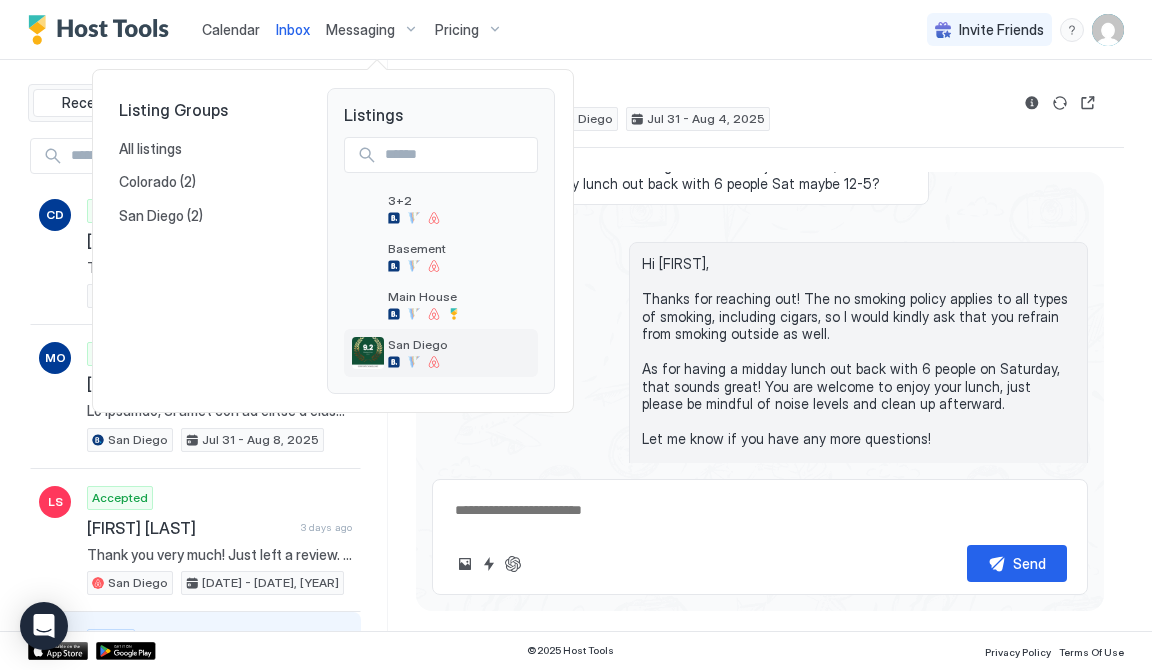 click on "San Diego" at bounding box center (418, 344) 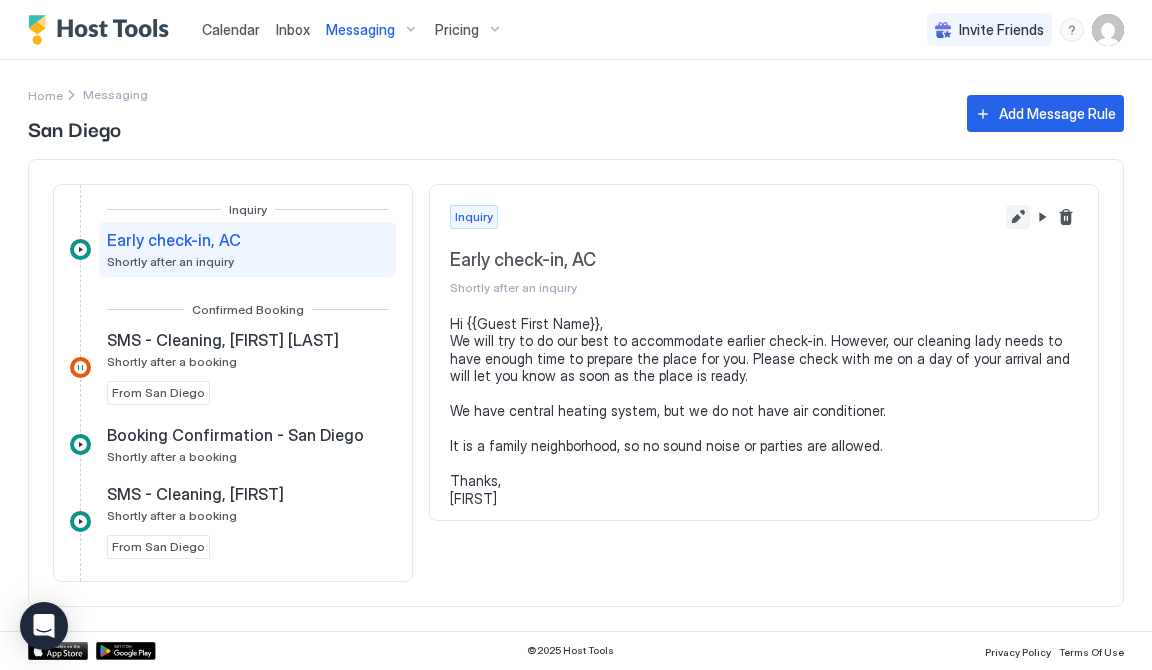 click at bounding box center (1018, 217) 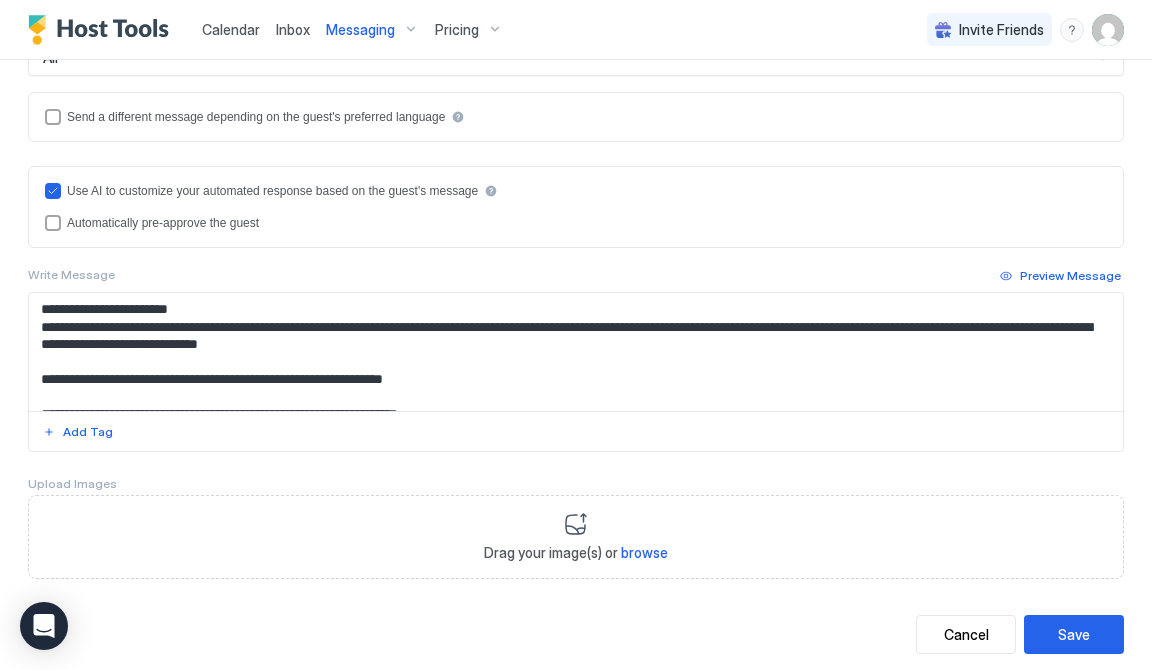 scroll, scrollTop: 448, scrollLeft: 0, axis: vertical 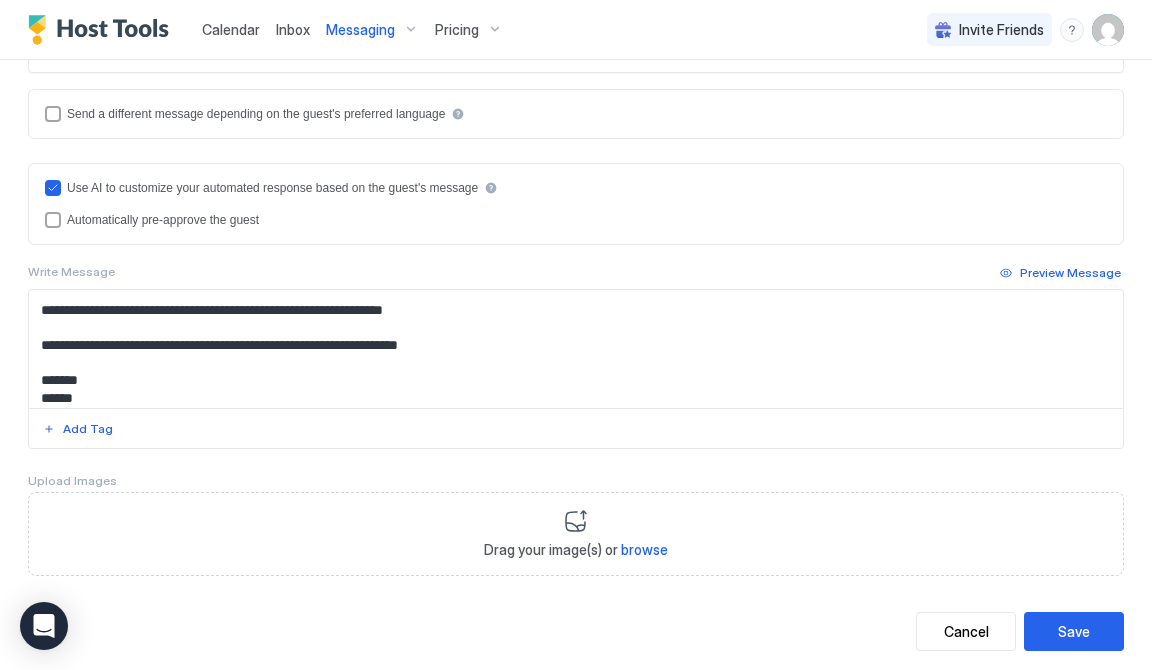 click on "**********" at bounding box center (576, 349) 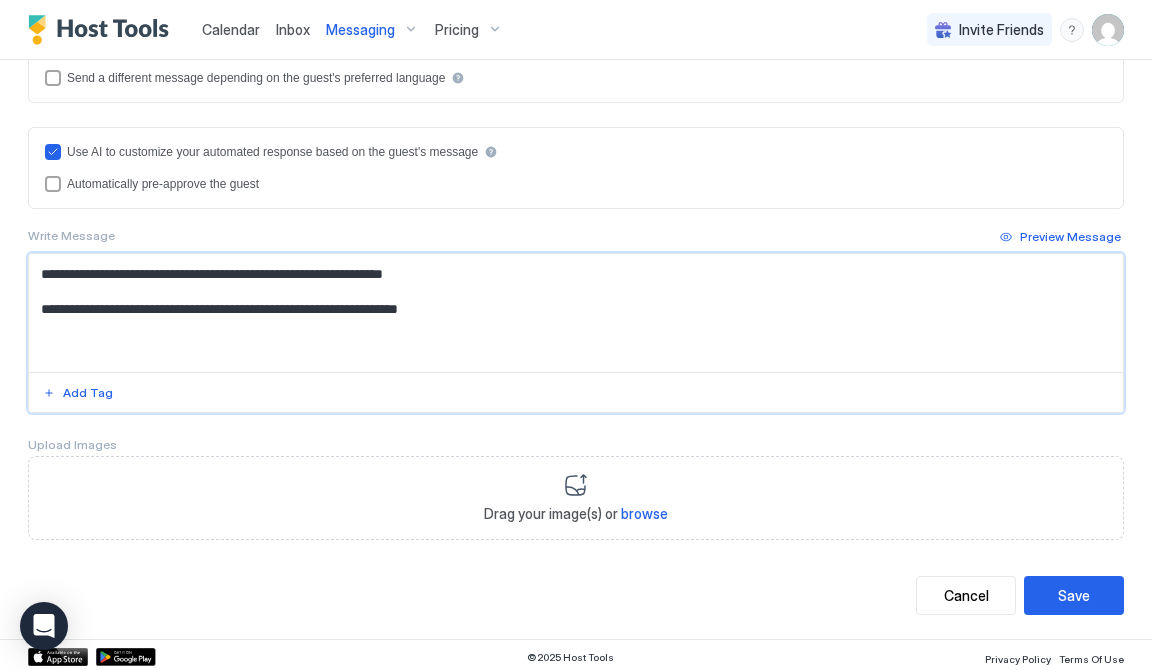 scroll, scrollTop: 483, scrollLeft: 0, axis: vertical 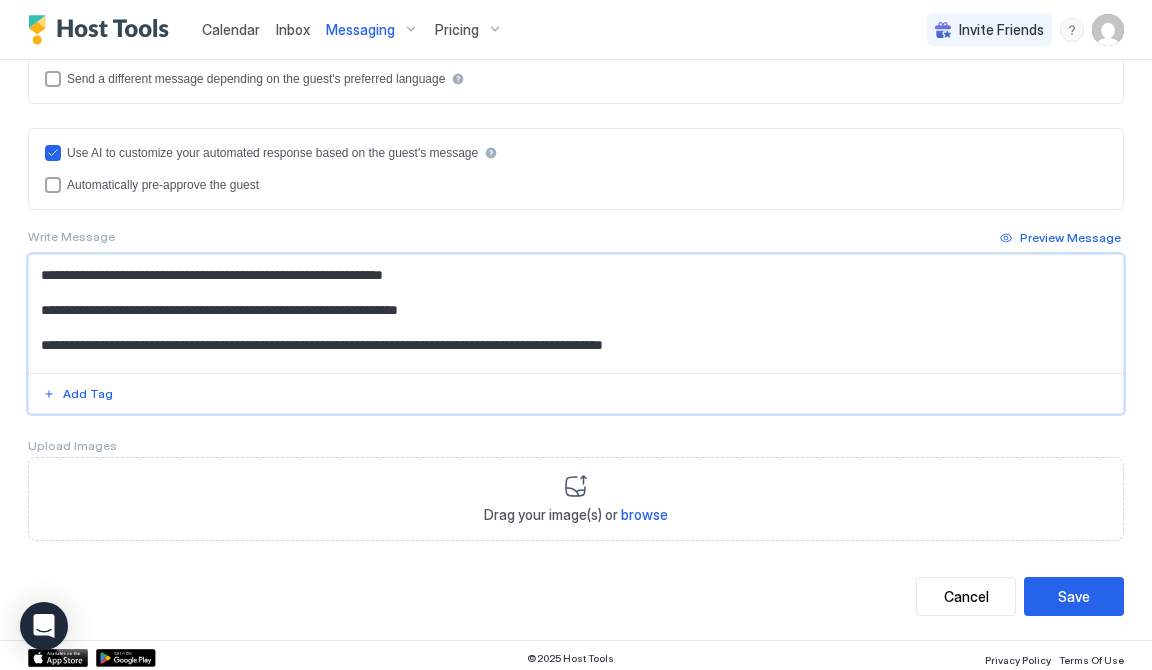 click on "**********" at bounding box center [576, 314] 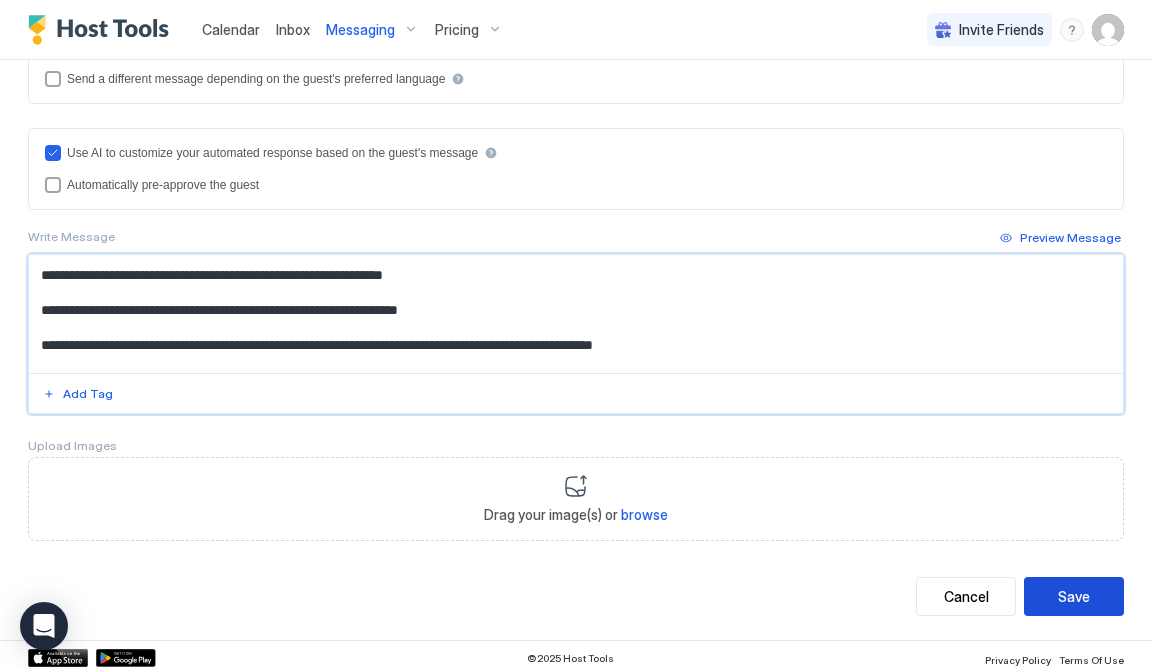 type on "**********" 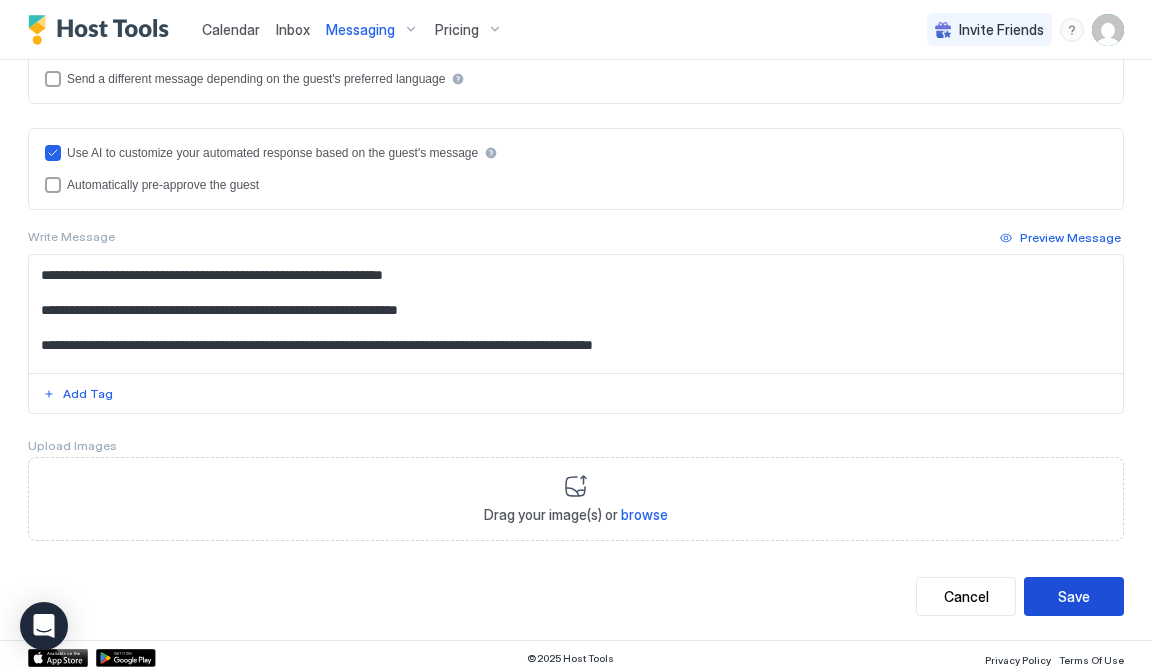 click on "Save" at bounding box center (1074, 596) 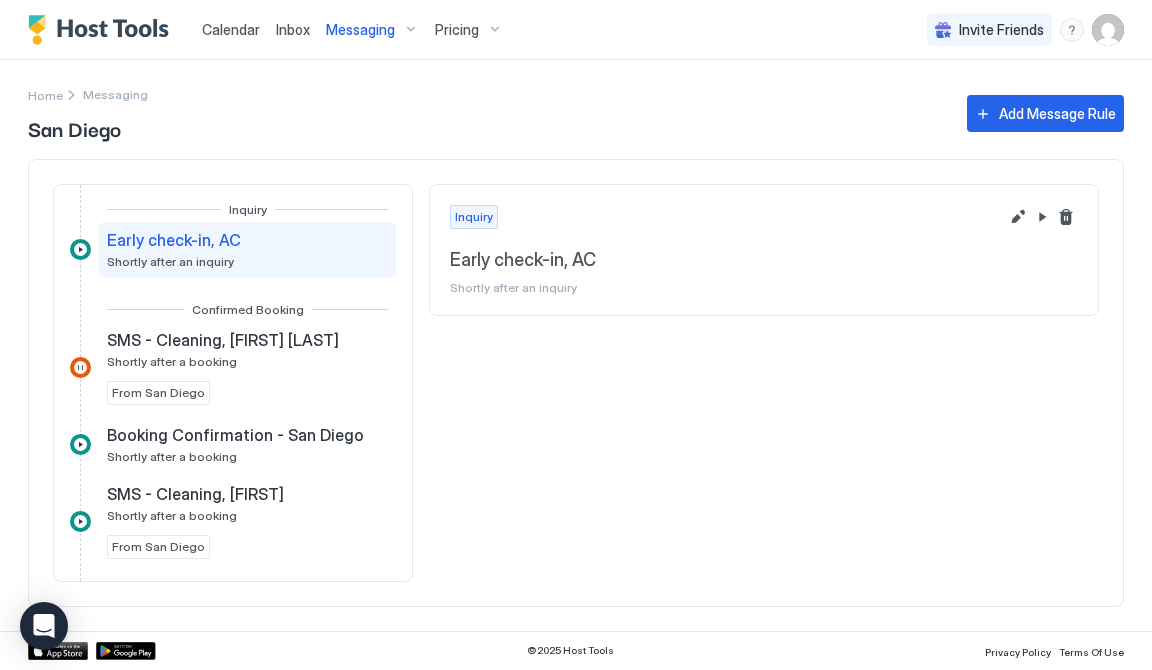 scroll, scrollTop: 0, scrollLeft: 0, axis: both 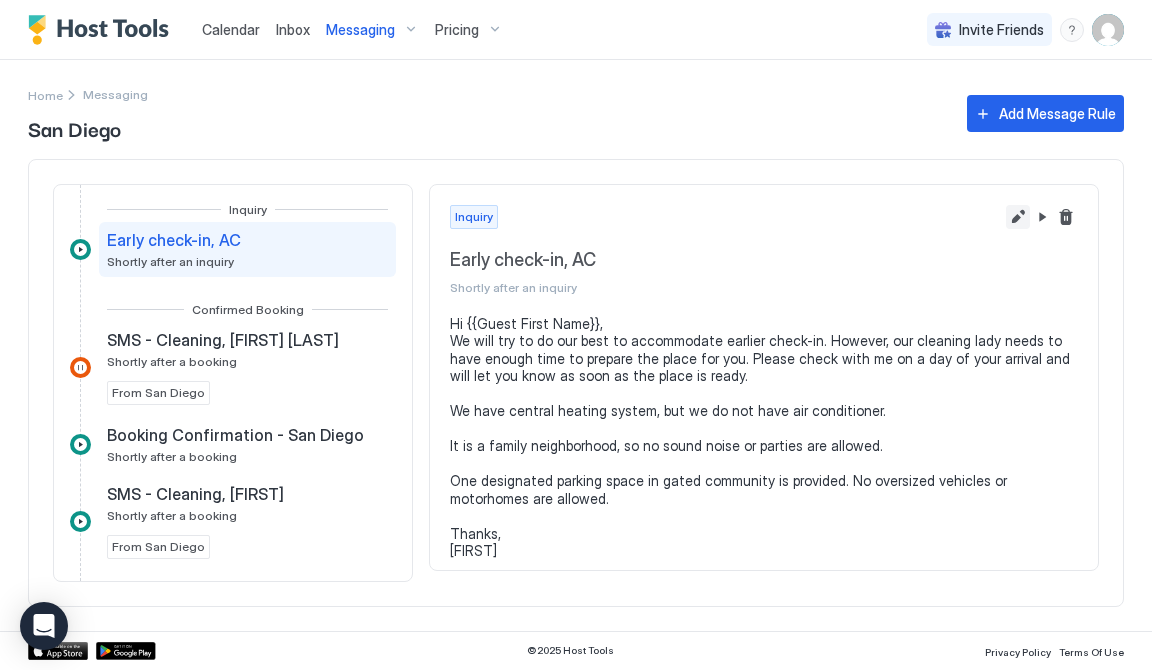click at bounding box center (1018, 217) 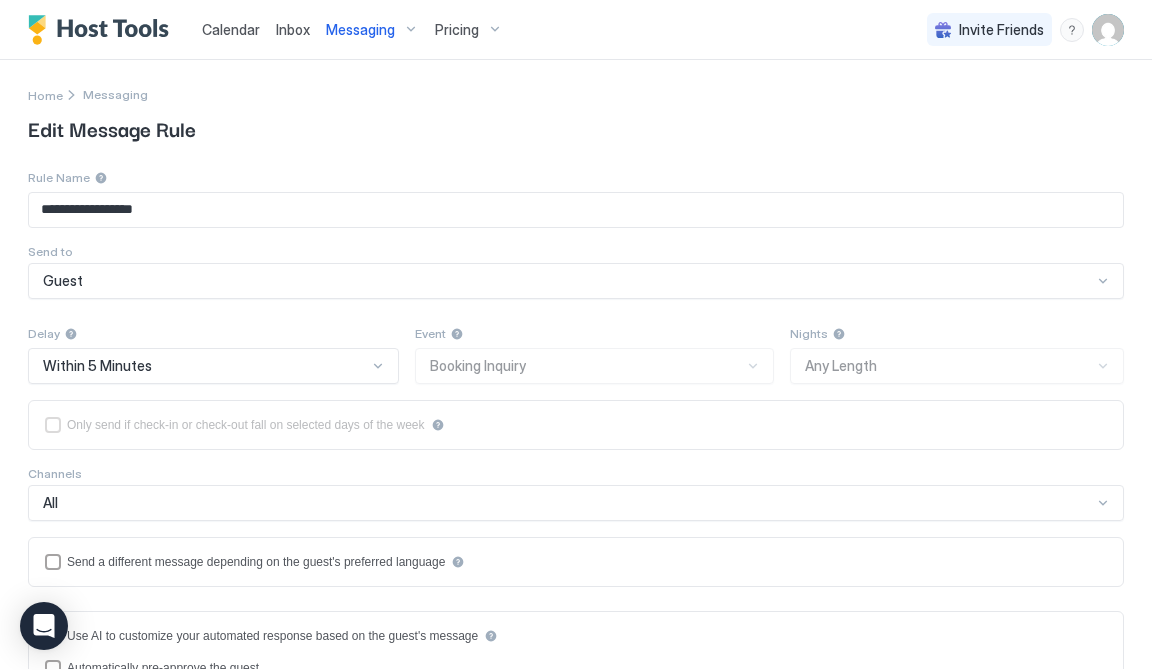 click on "Event   Booking Inquiry" at bounding box center [594, 353] 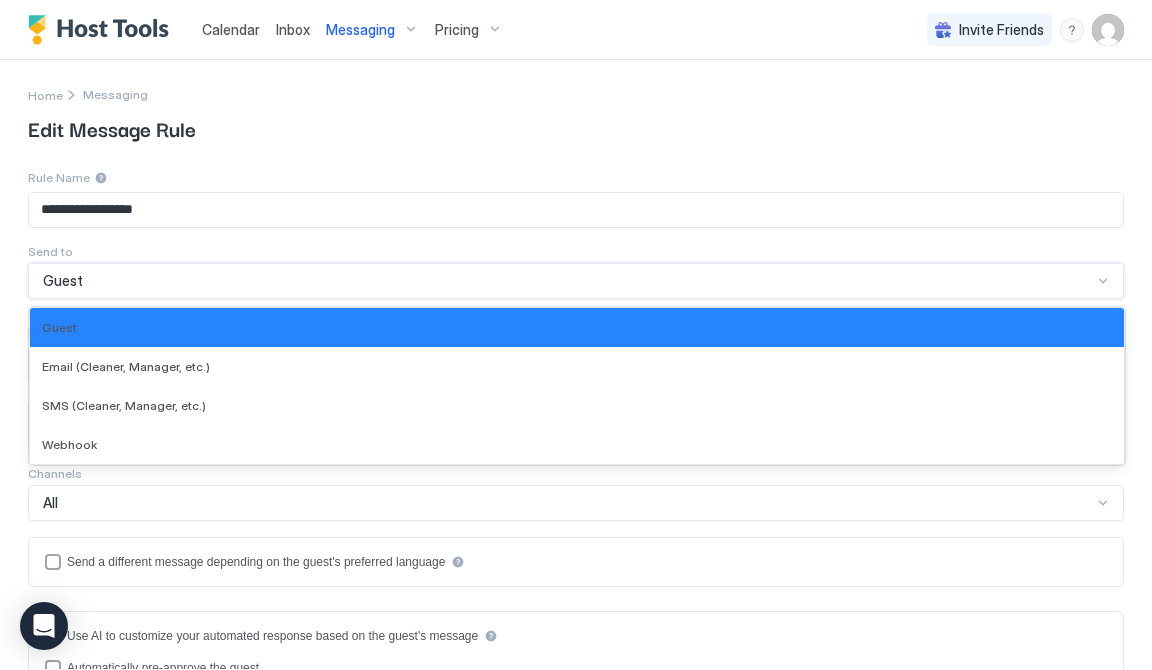 click on "Guest" at bounding box center [567, 281] 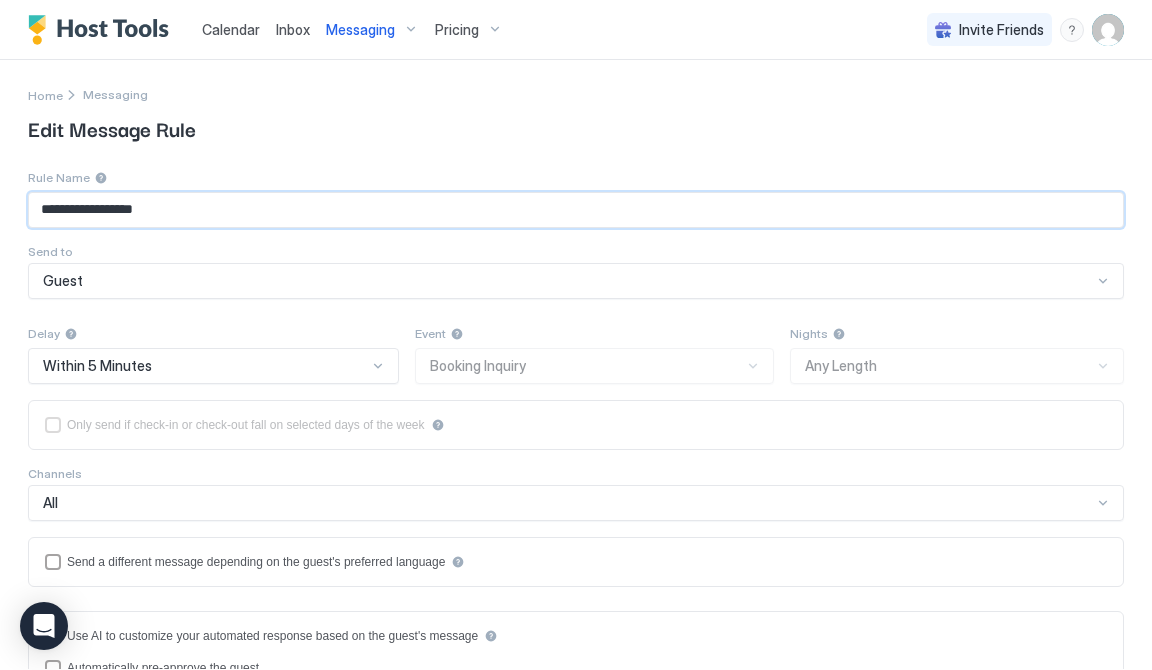 click on "**********" at bounding box center (576, 210) 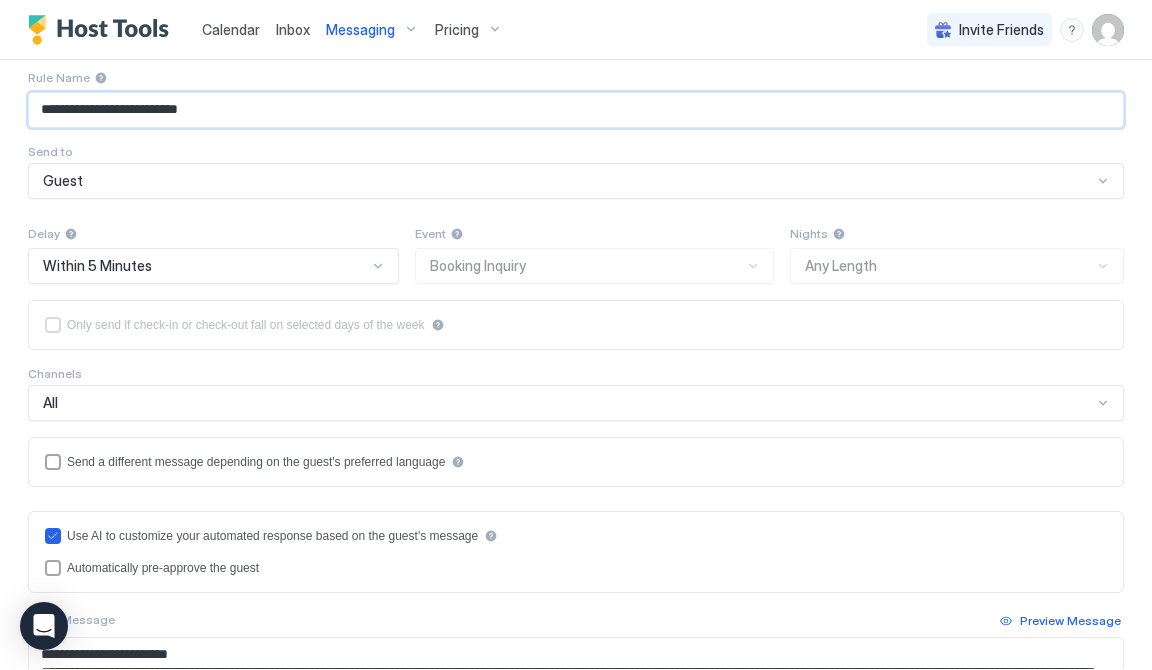scroll, scrollTop: 101, scrollLeft: 0, axis: vertical 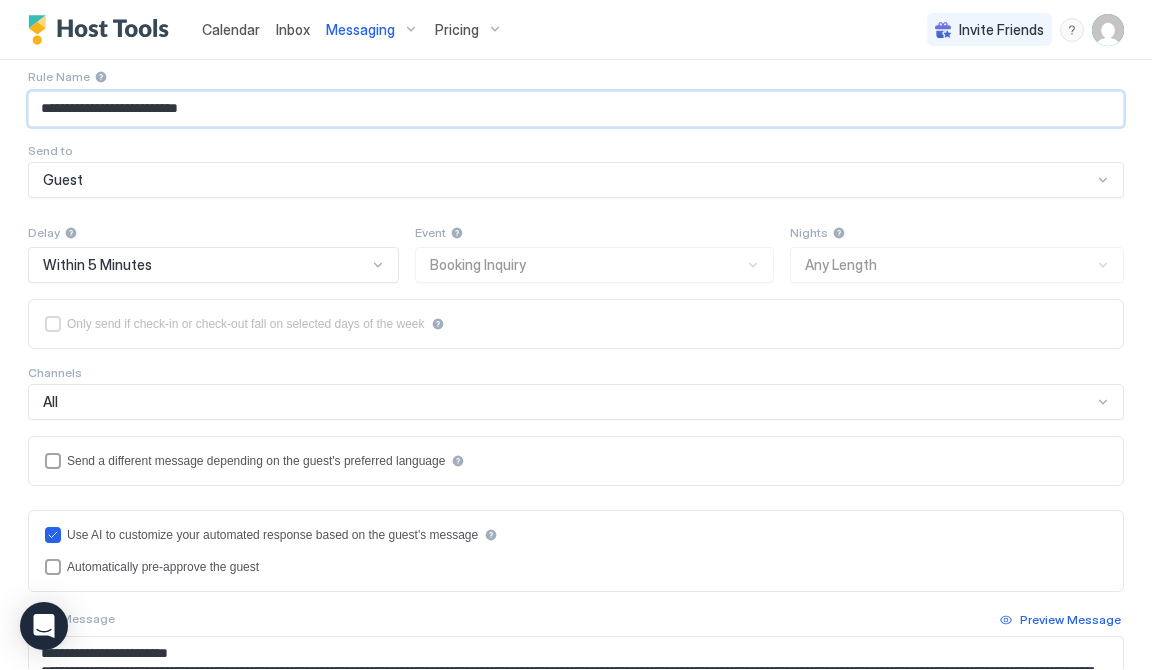type on "**********" 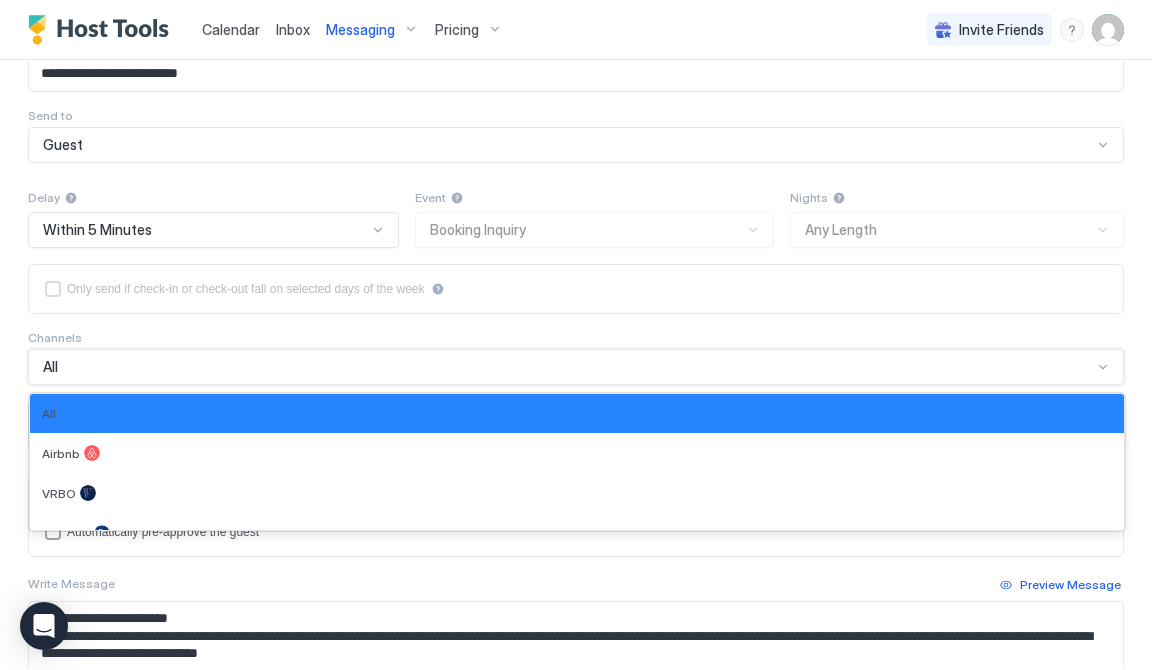 scroll, scrollTop: 144, scrollLeft: 0, axis: vertical 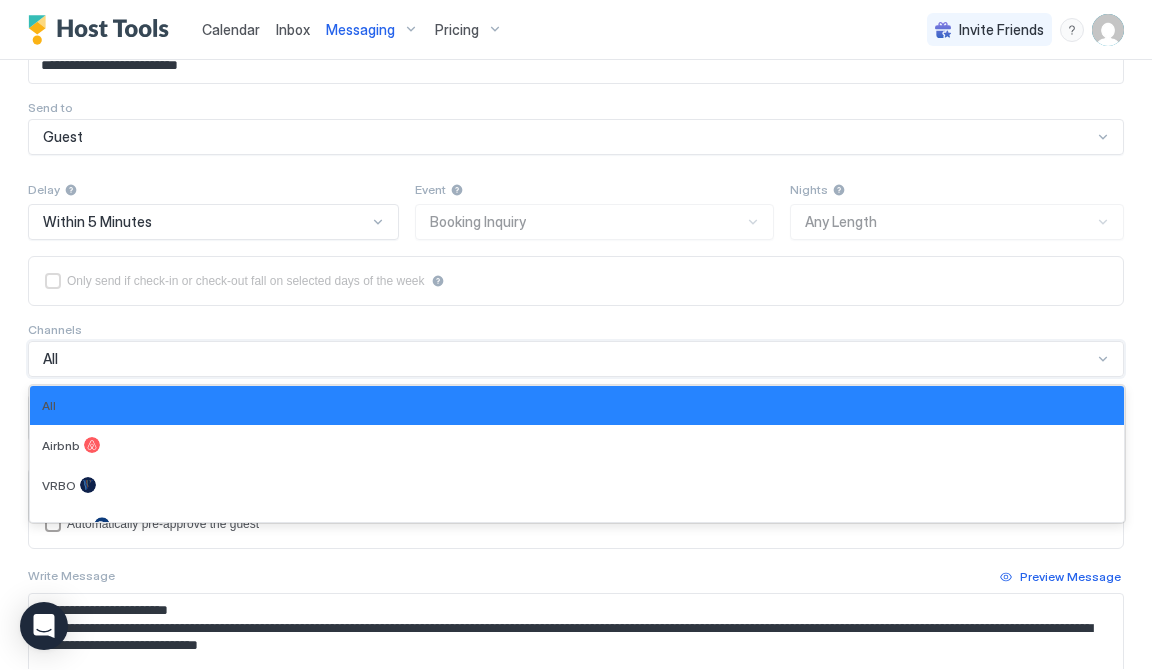 click on "Delay  Within 5 Minutes Event  Booking Inquiry Nights  Any Length Only send if check-in or check-out fall on selected days of the week Channels All selected, 1 of 7. 7 results available. Use Up and Down to choose options, press Enter to select the currently focused option, press Escape to exit the menu, press Tab to select the option and exit the menu. All All Airbnb VRBO Booking Houfy Other Channels Direct Send a different message depending on the guest's preferred language" at bounding box center [576, 311] 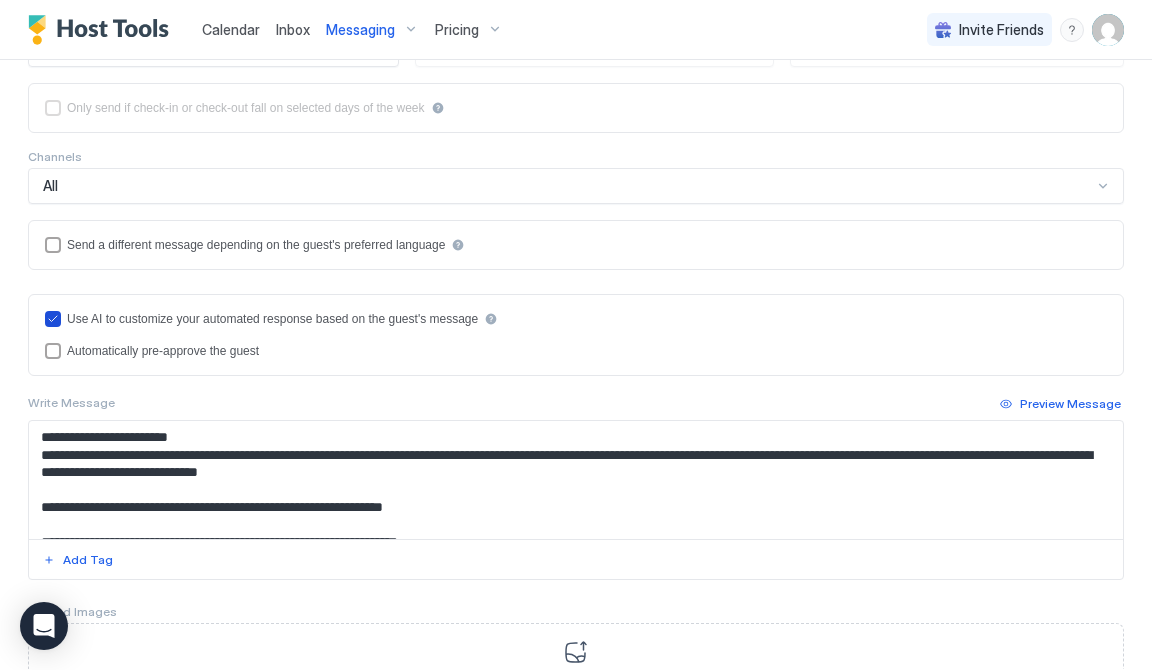 scroll, scrollTop: 328, scrollLeft: 0, axis: vertical 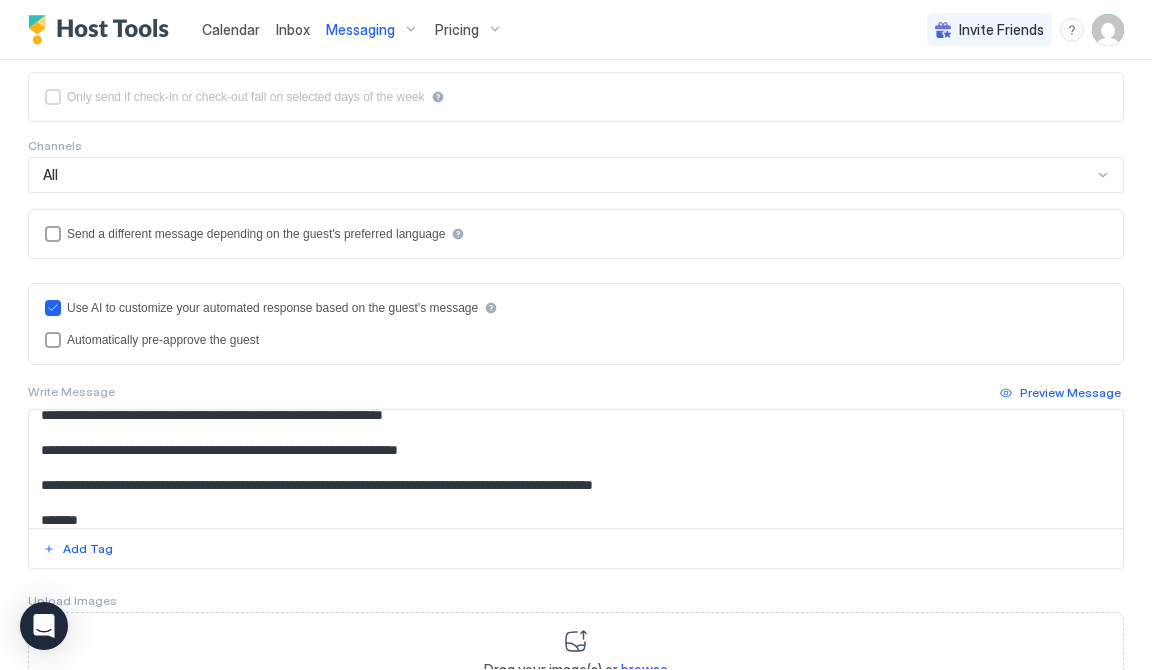 click on "**********" at bounding box center (576, 469) 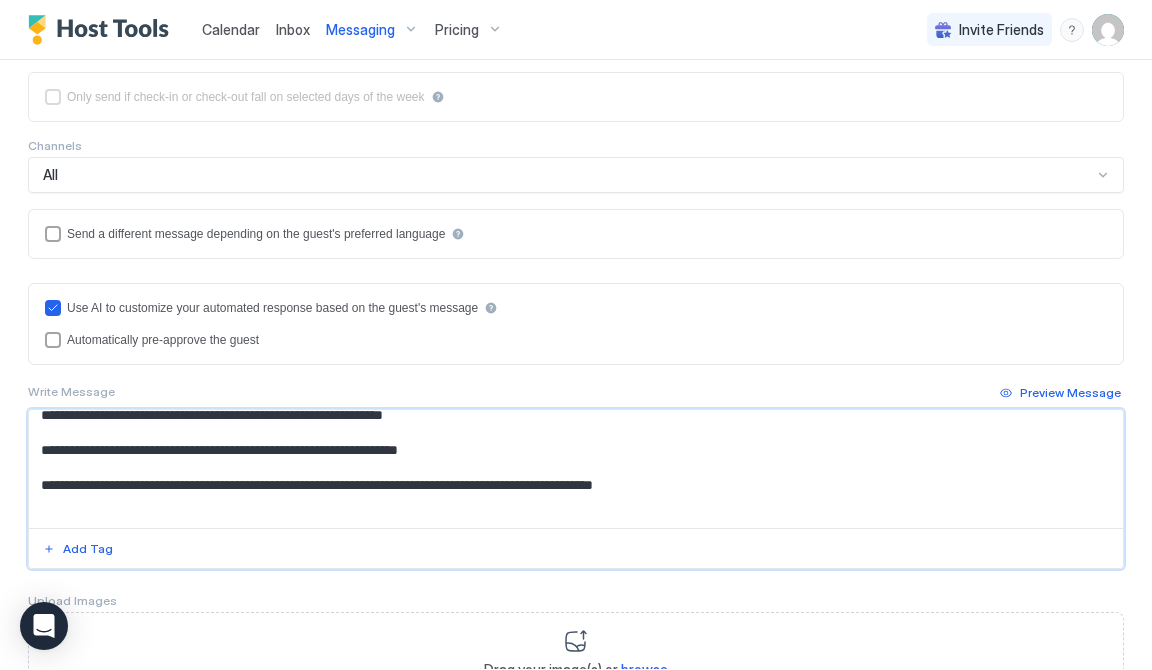 scroll, scrollTop: 92, scrollLeft: 0, axis: vertical 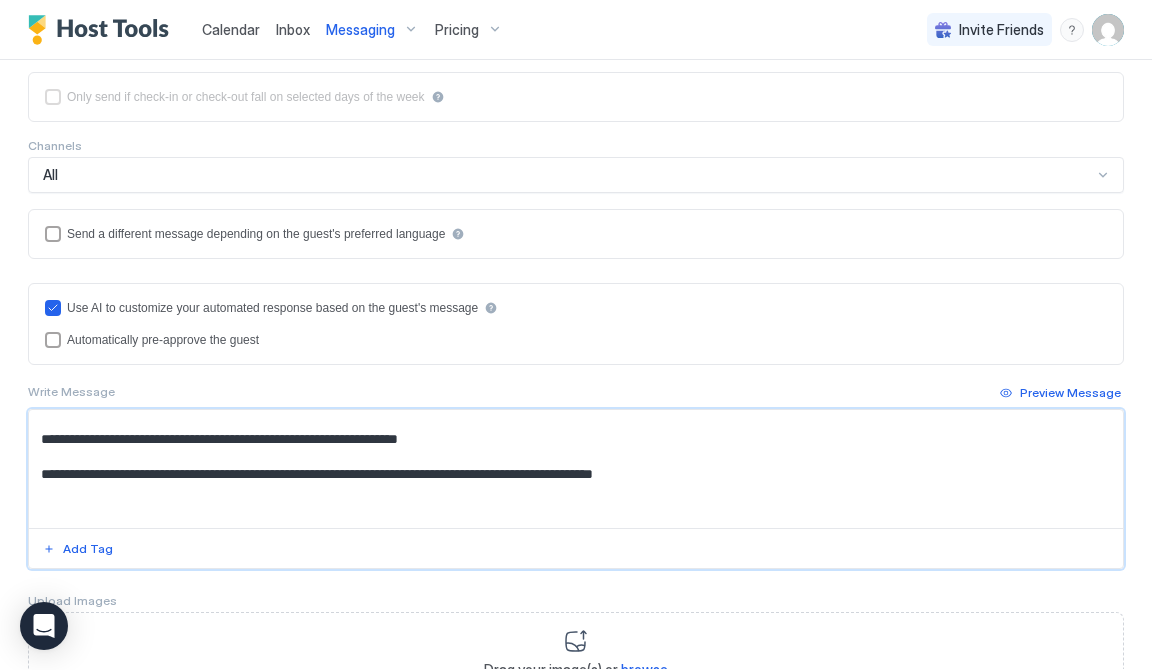 click on "**********" at bounding box center (576, 469) 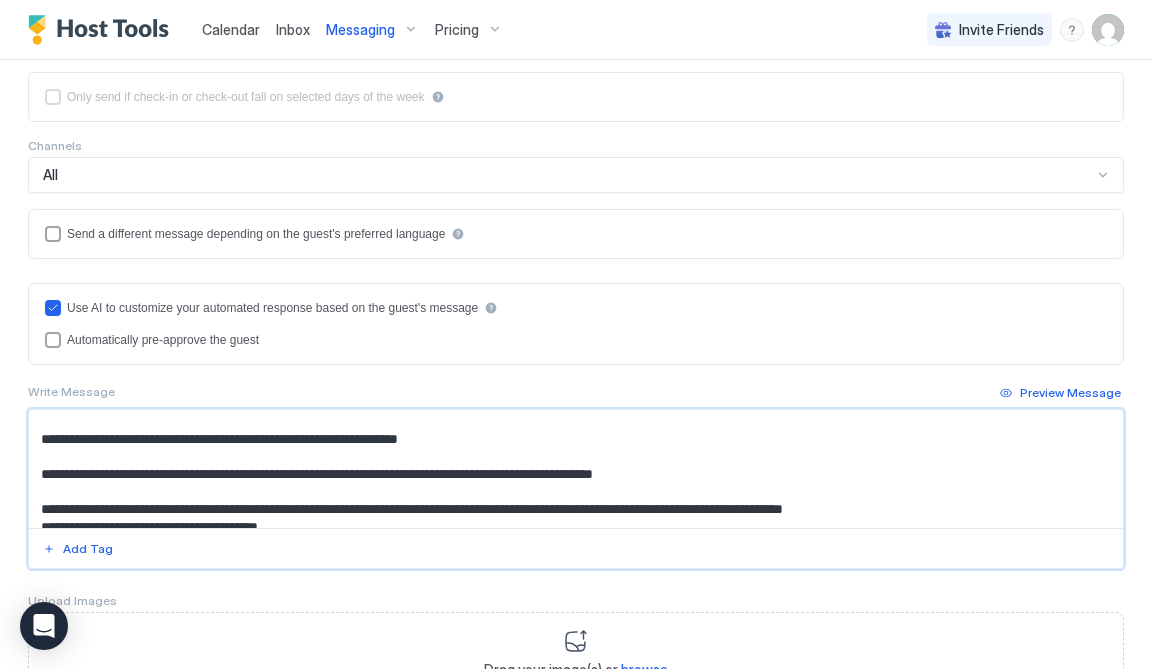 click on "**********" at bounding box center [576, 469] 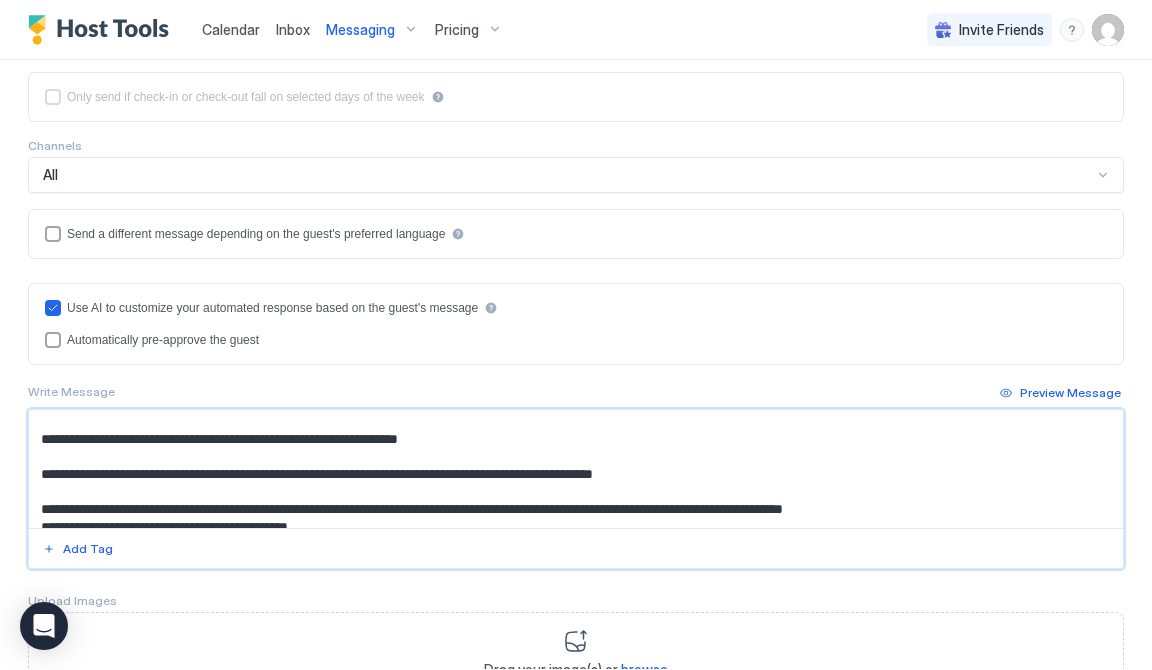 click on "**********" at bounding box center [576, 469] 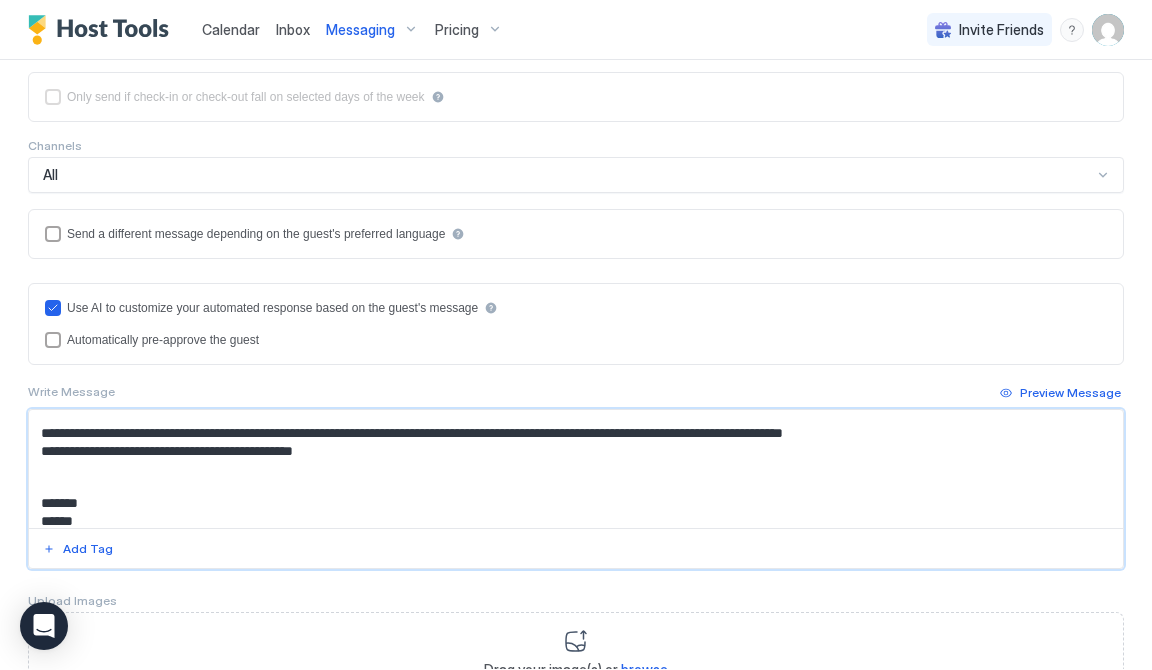 scroll, scrollTop: 167, scrollLeft: 0, axis: vertical 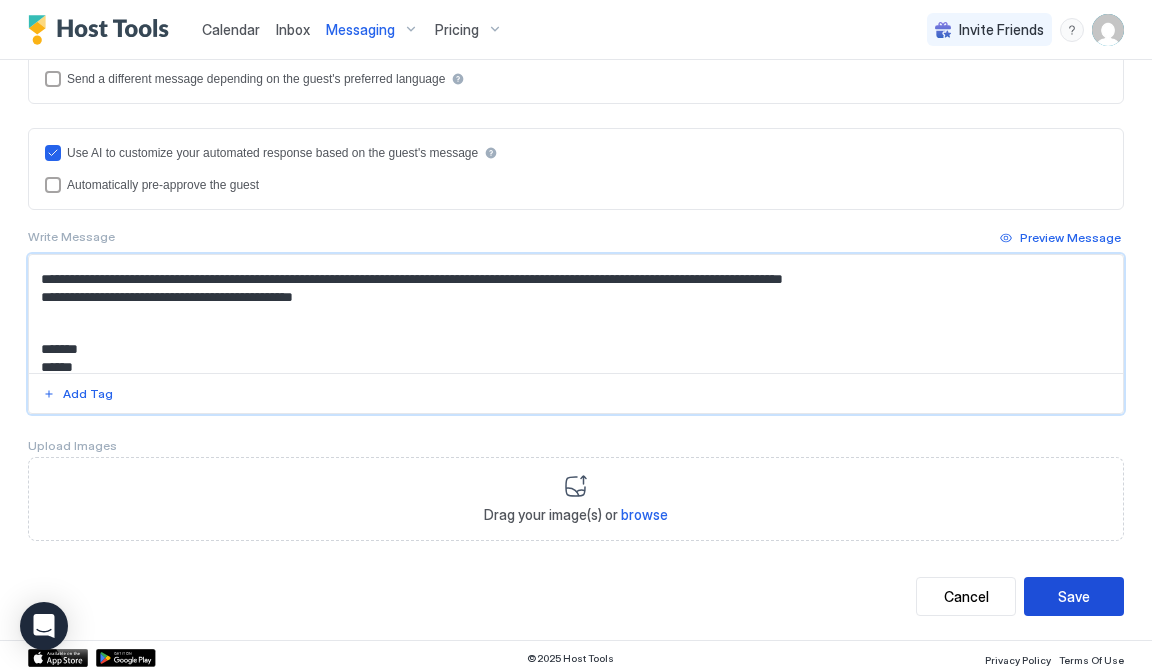 type on "**********" 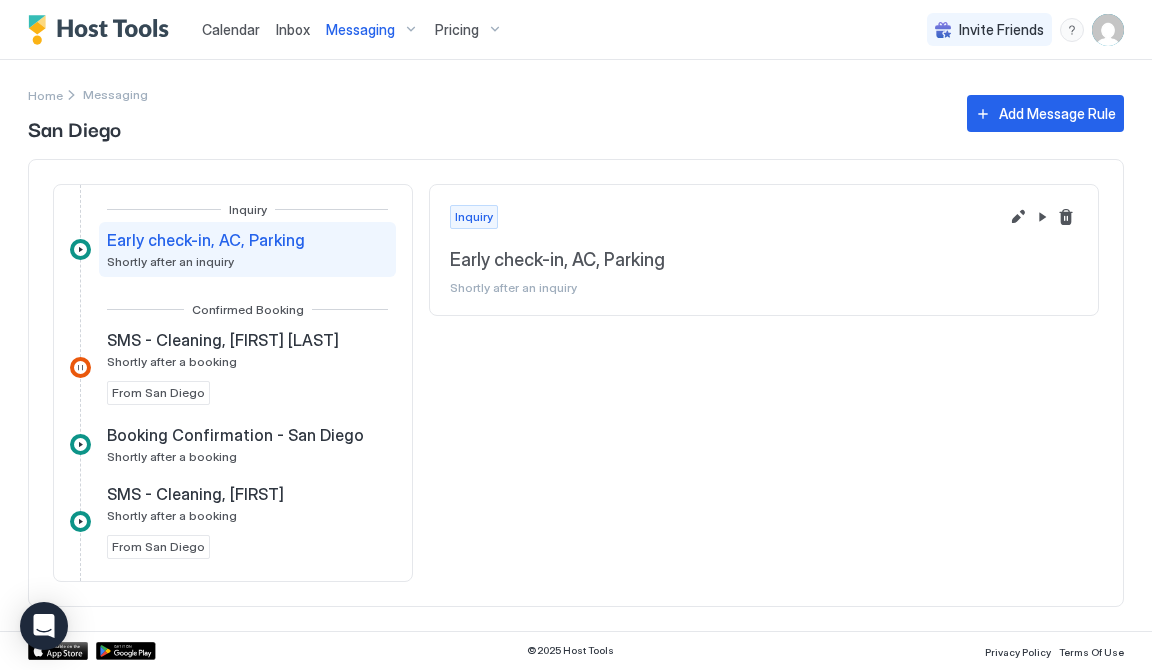 scroll, scrollTop: 0, scrollLeft: 0, axis: both 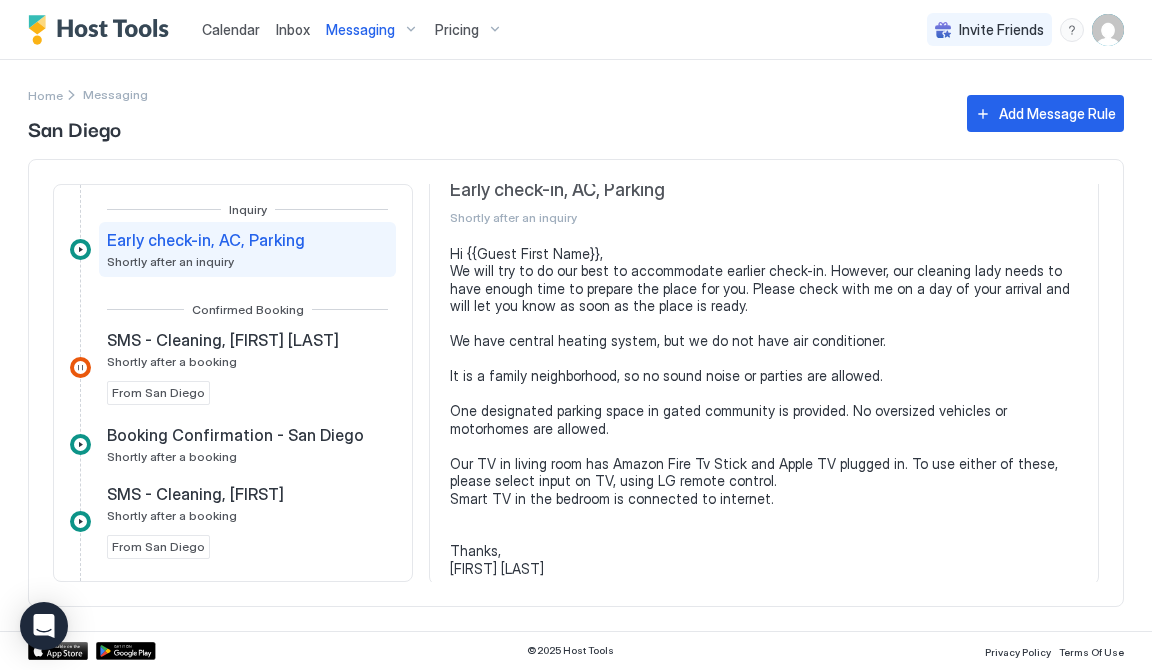 click on "San Diego" at bounding box center (487, 128) 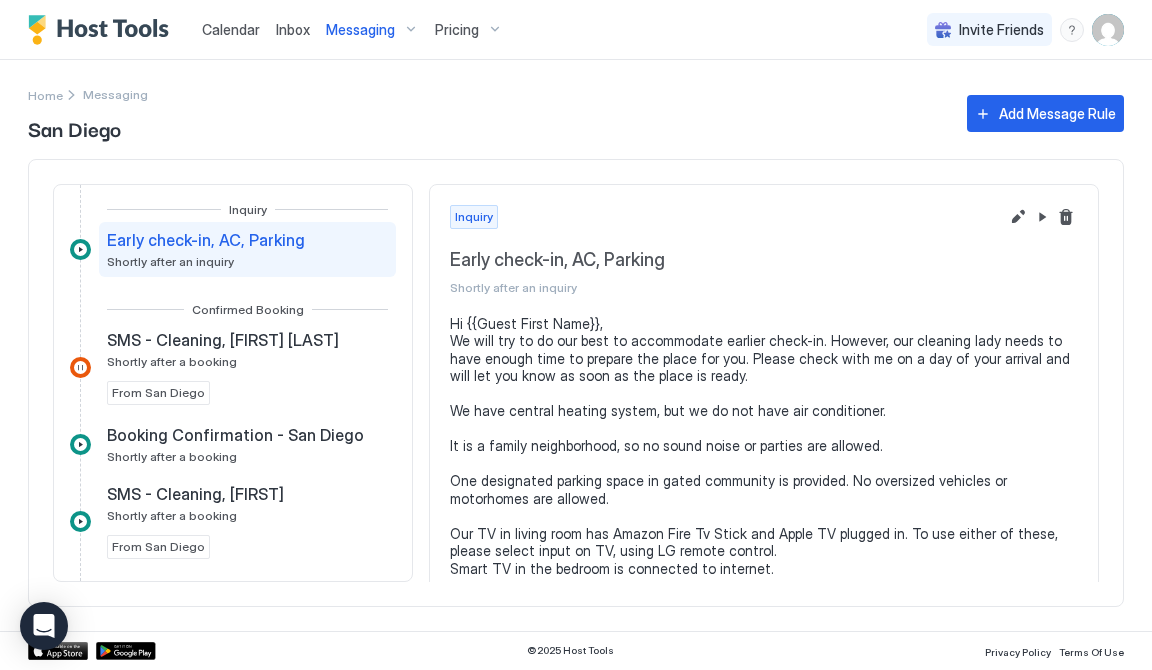 scroll, scrollTop: 0, scrollLeft: 0, axis: both 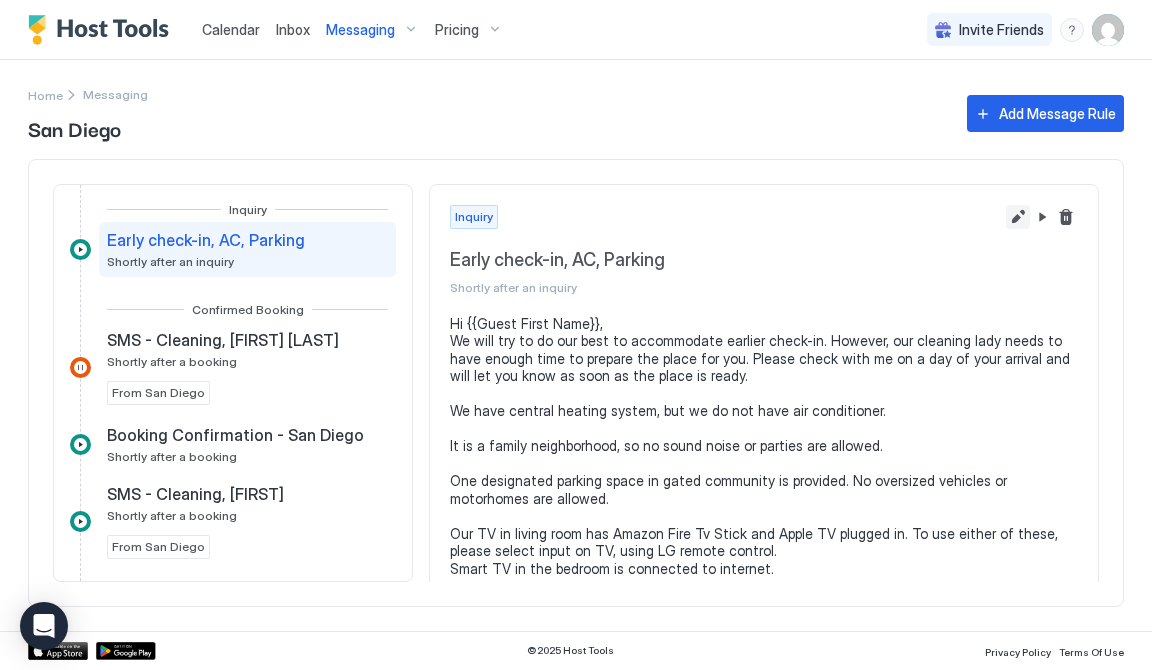 click at bounding box center [1018, 217] 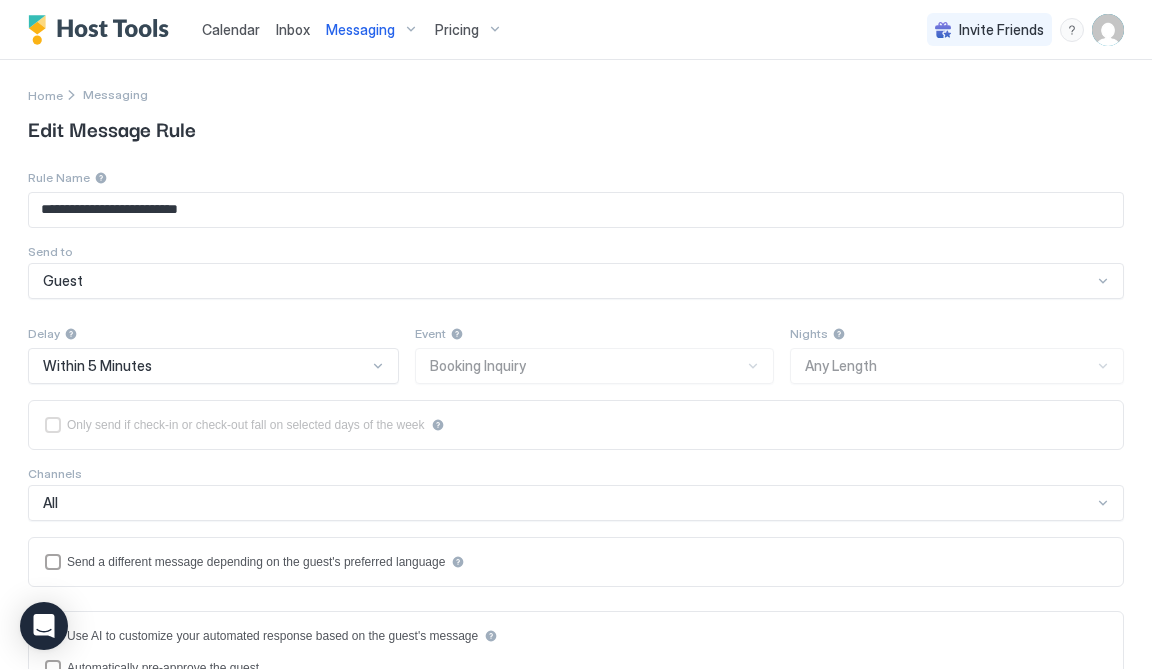 click on "**********" at bounding box center [576, 210] 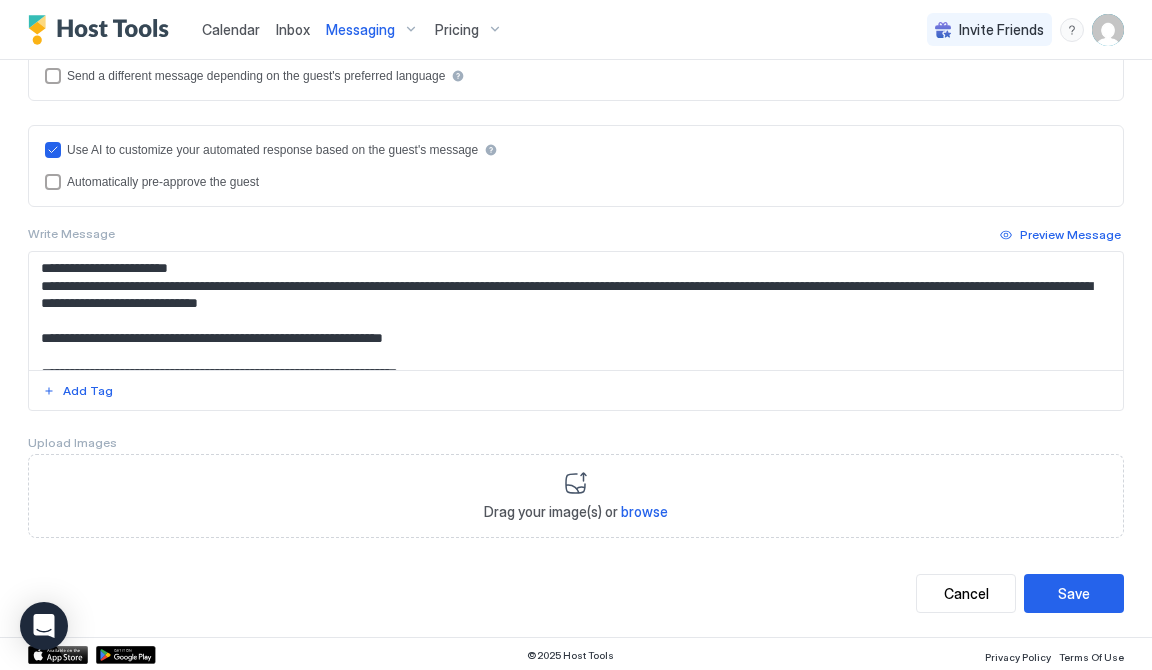 scroll, scrollTop: 483, scrollLeft: 0, axis: vertical 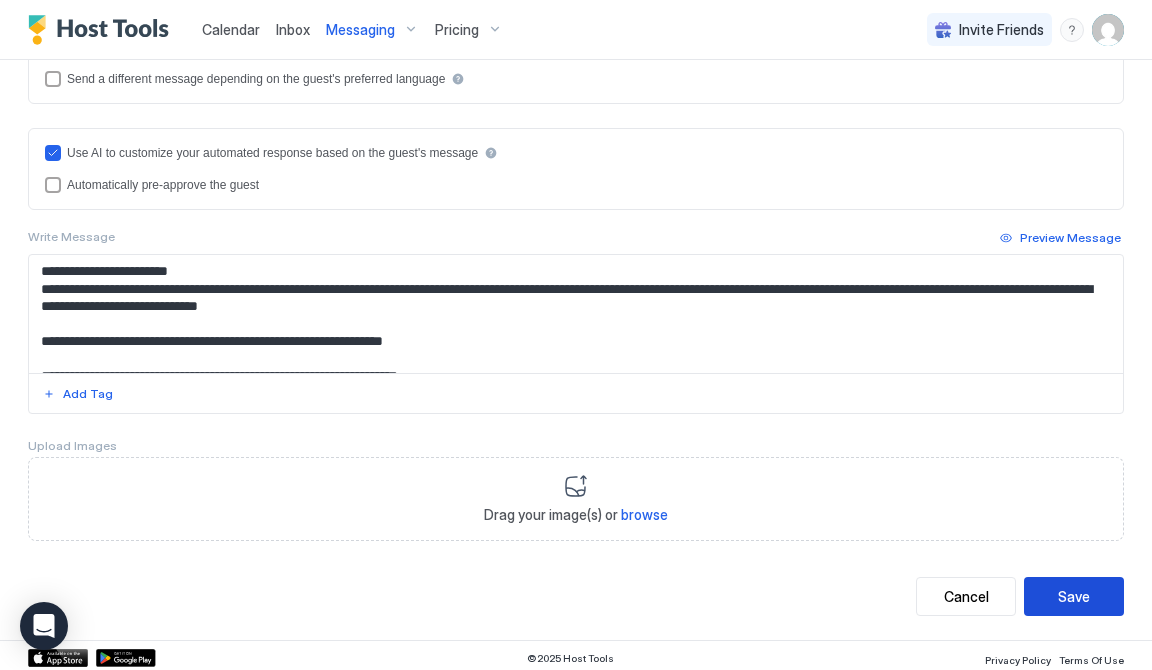 type on "**********" 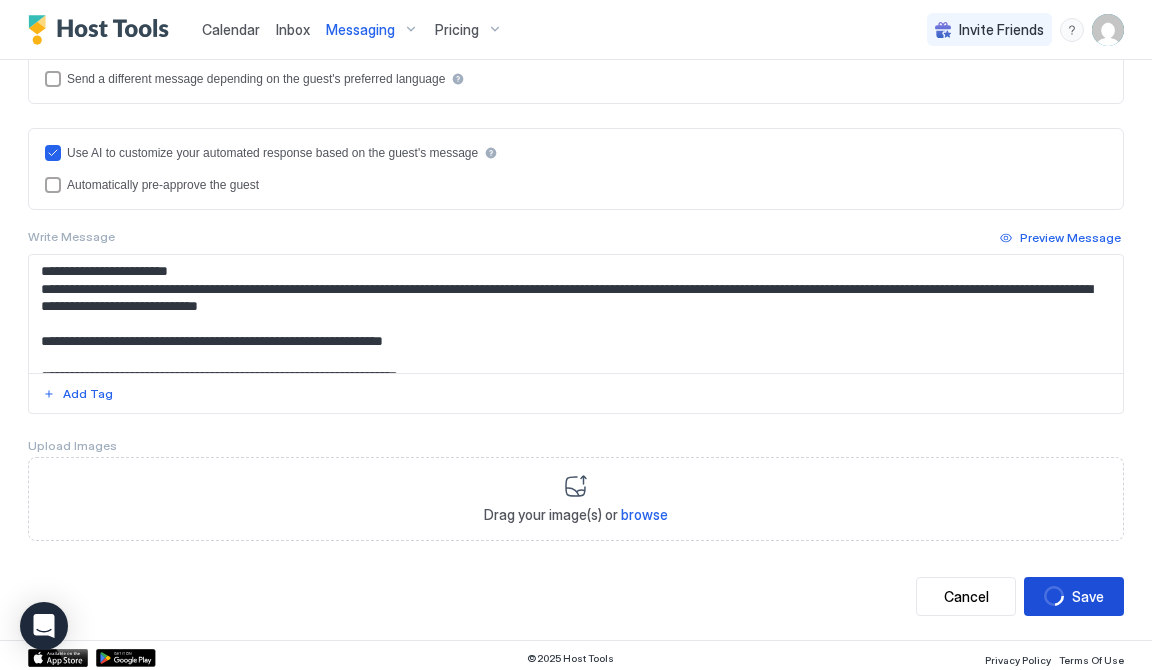 scroll, scrollTop: 0, scrollLeft: 0, axis: both 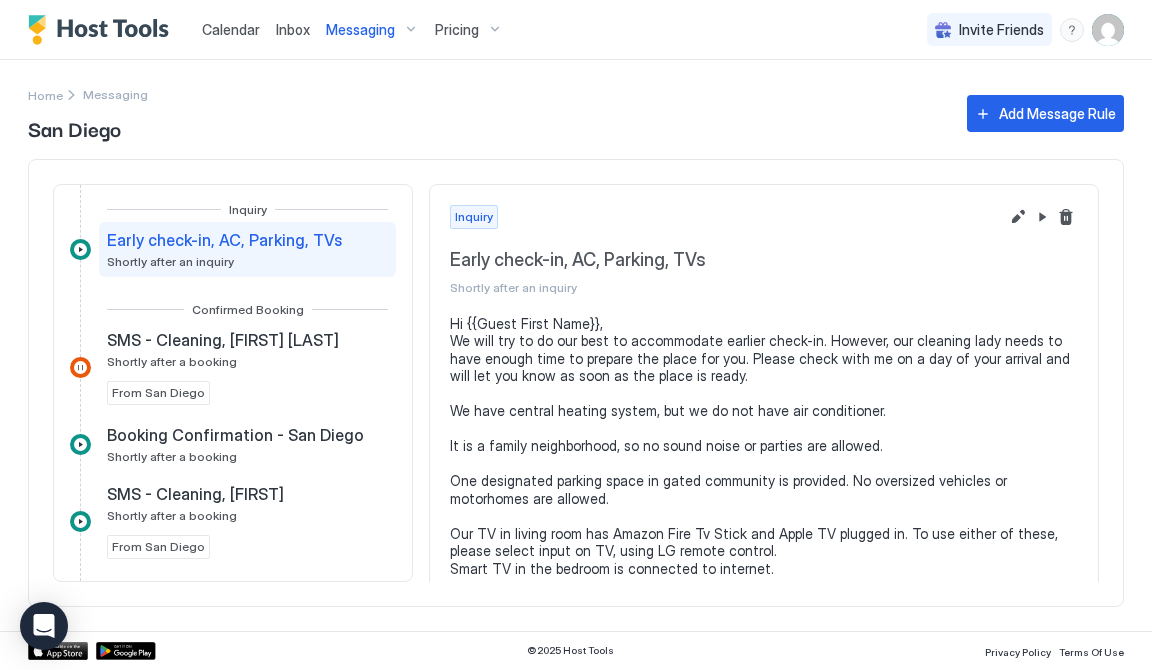 click on "San Diego" at bounding box center [487, 128] 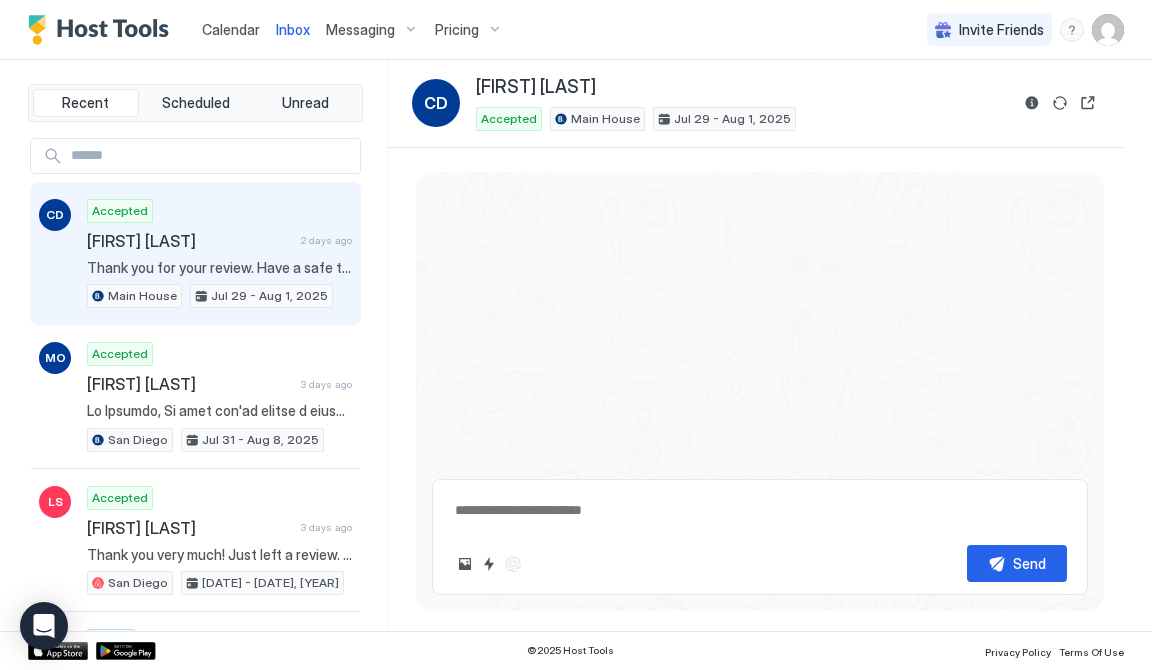 scroll, scrollTop: 5529, scrollLeft: 0, axis: vertical 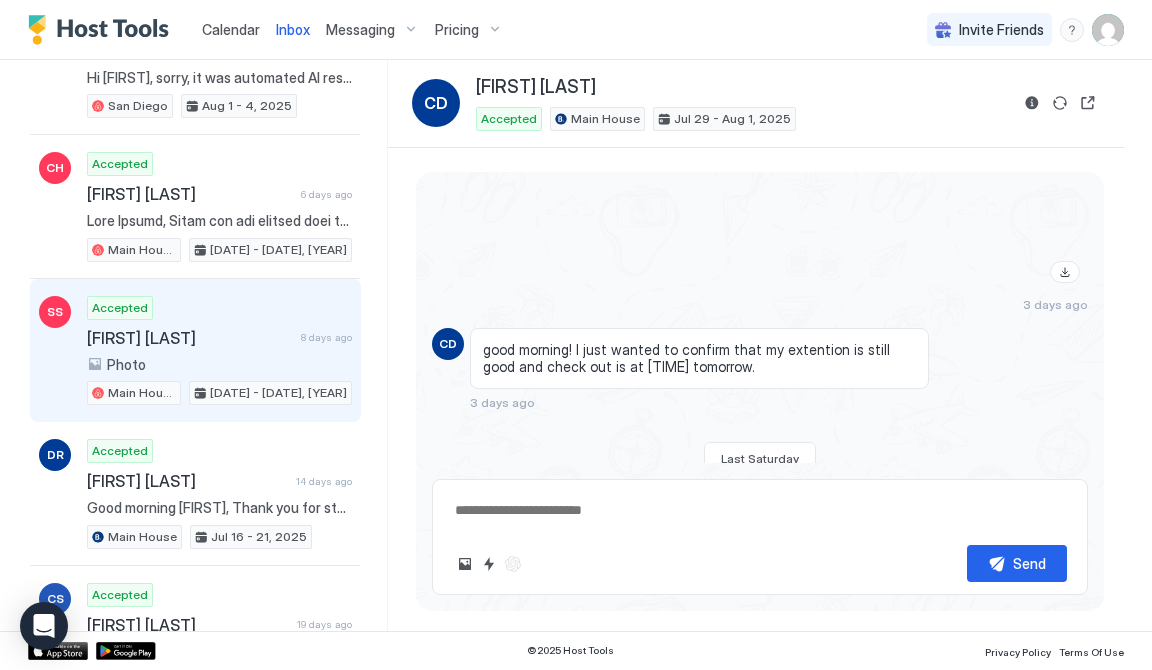 click on "Photo" at bounding box center [126, 365] 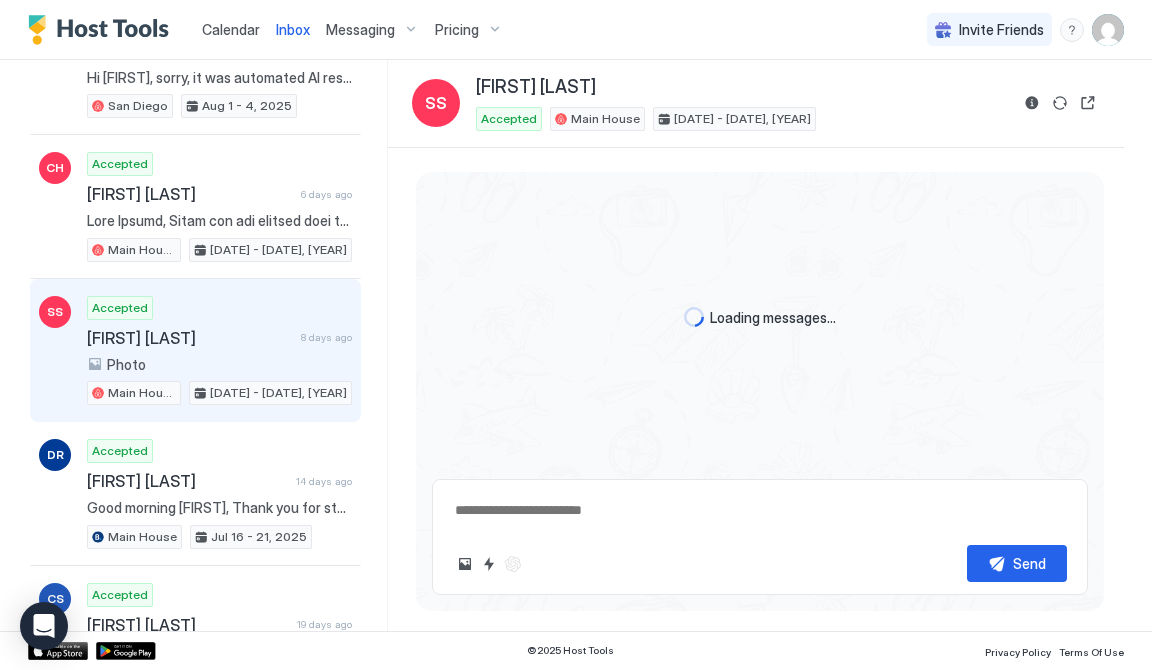 scroll, scrollTop: 0, scrollLeft: 0, axis: both 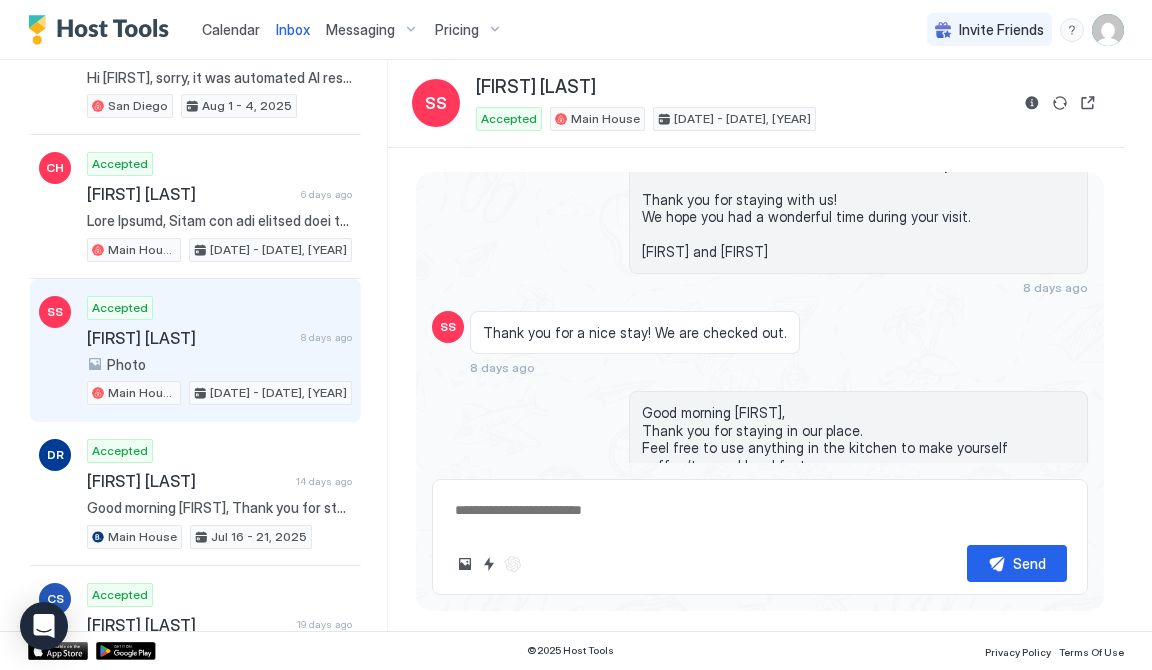 type on "*" 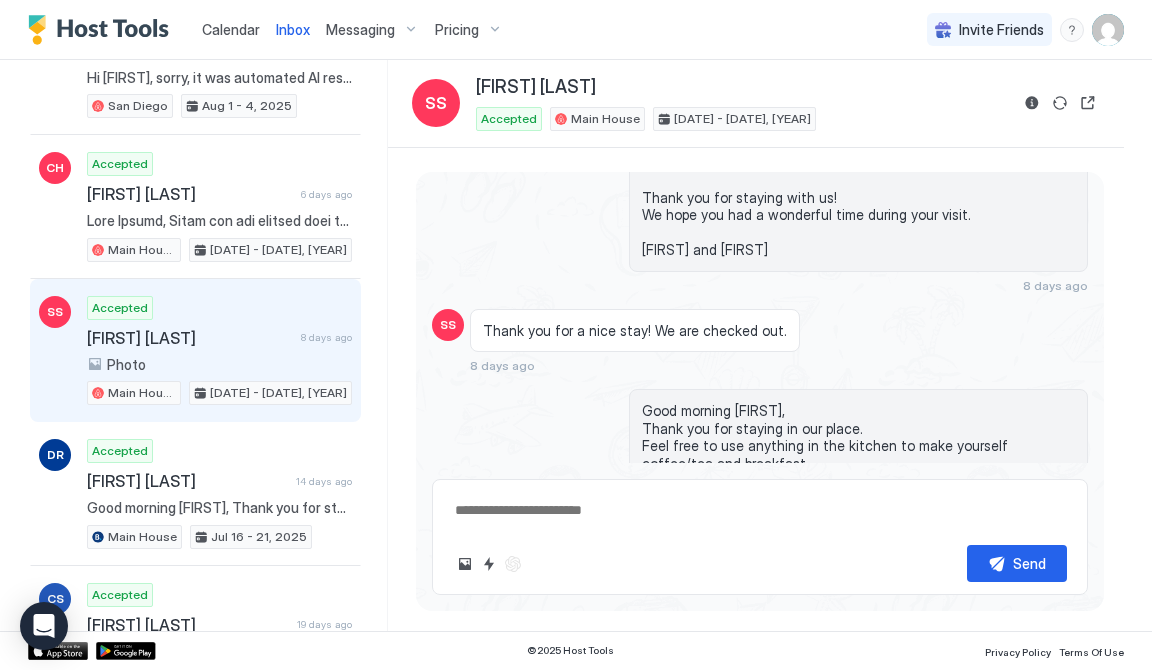 scroll, scrollTop: 4827, scrollLeft: 0, axis: vertical 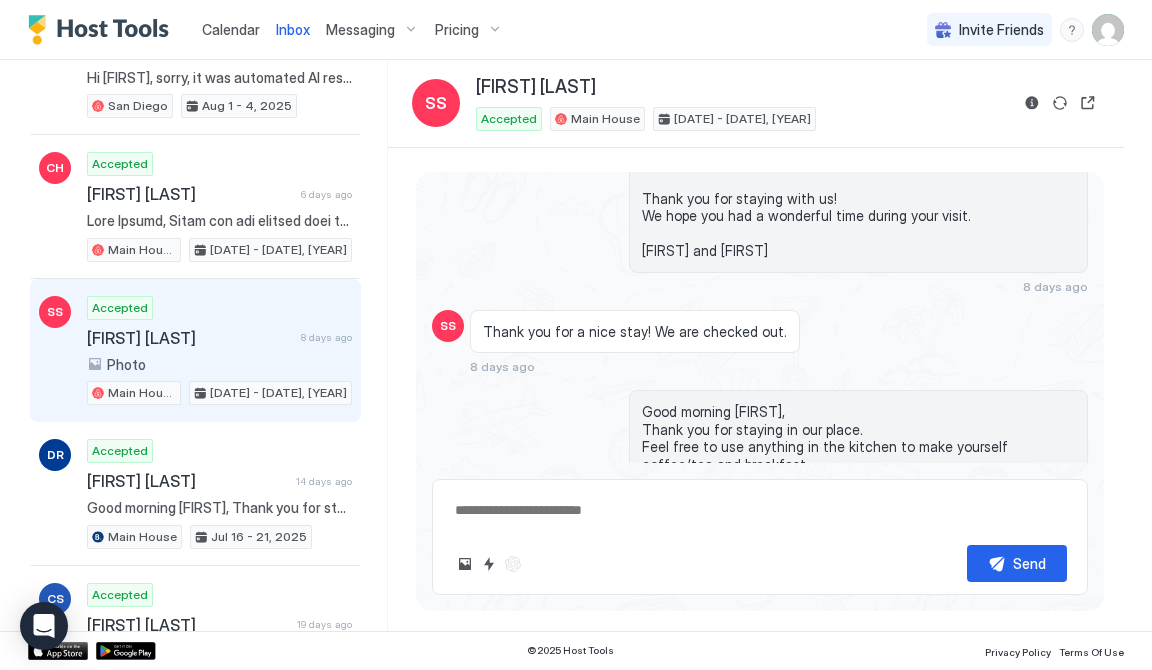 click on "Calendar" at bounding box center (231, 29) 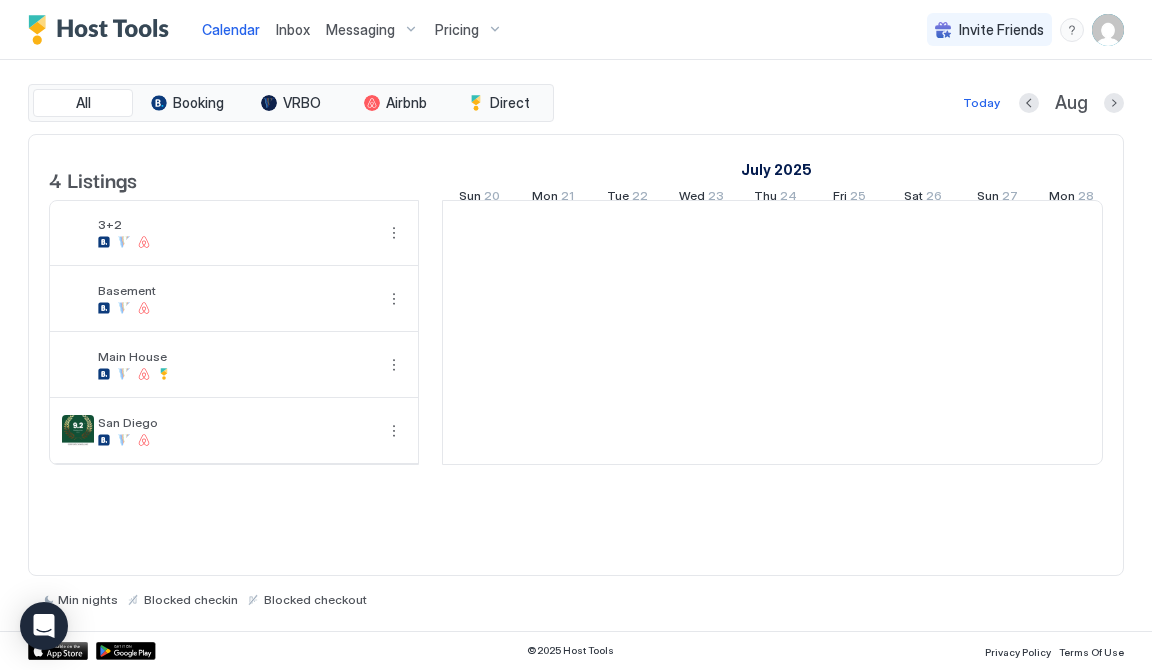 scroll, scrollTop: 0, scrollLeft: 1110, axis: horizontal 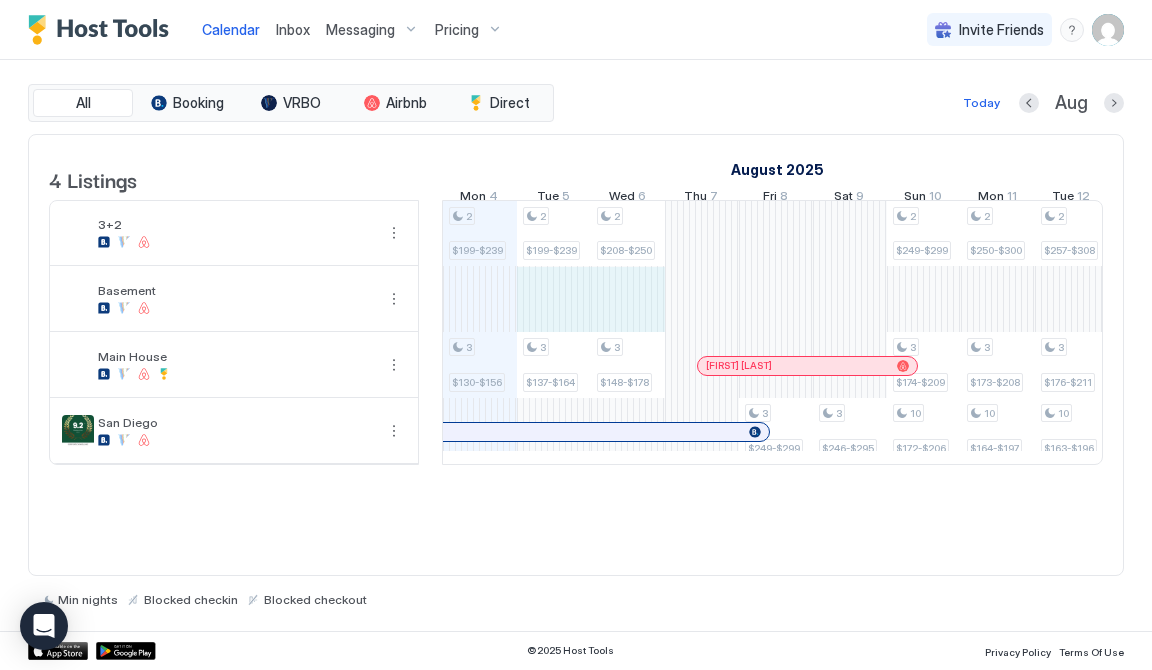 drag, startPoint x: 528, startPoint y: 320, endPoint x: 603, endPoint y: 318, distance: 75.026665 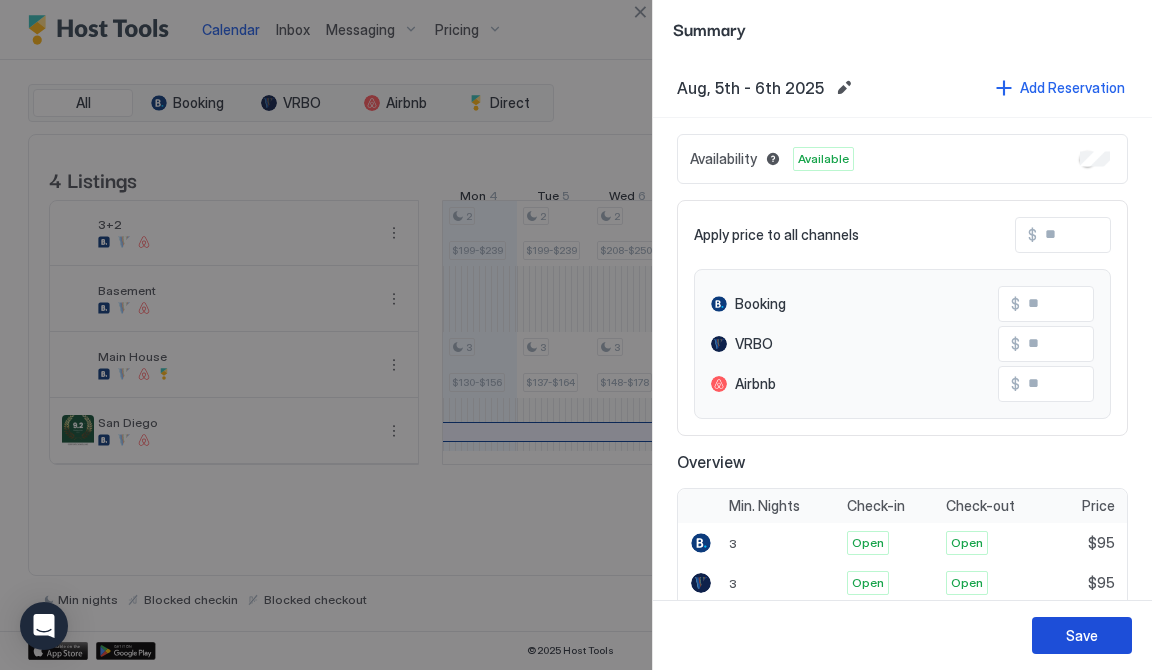 click on "Save" at bounding box center (1082, 635) 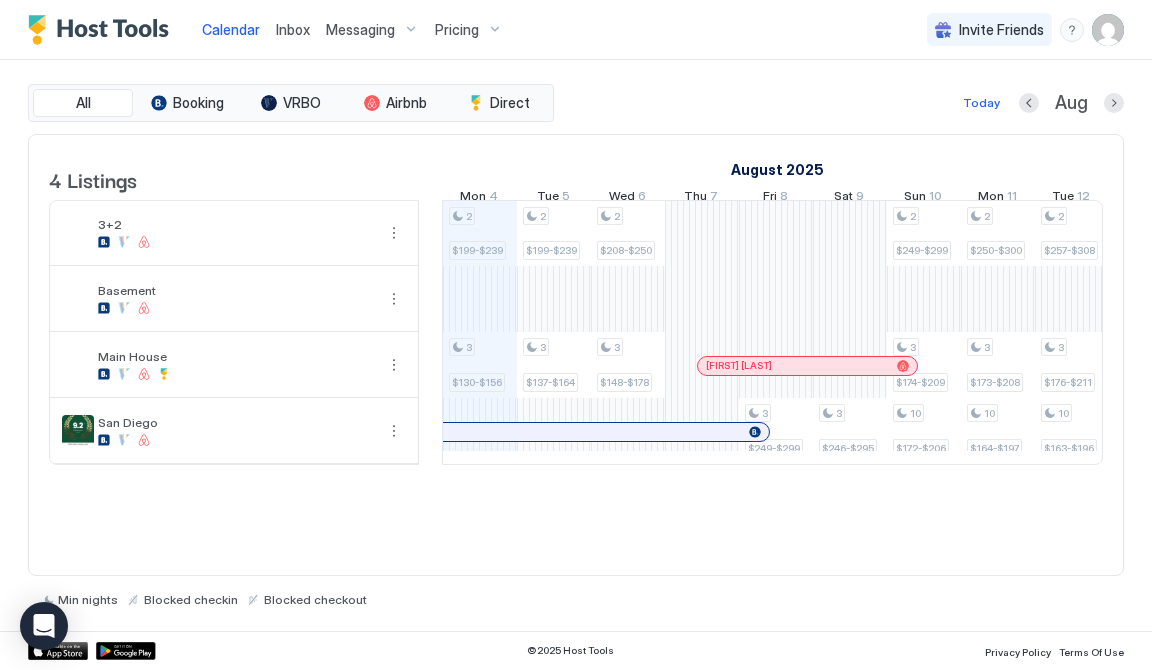 scroll, scrollTop: 0, scrollLeft: 1162, axis: horizontal 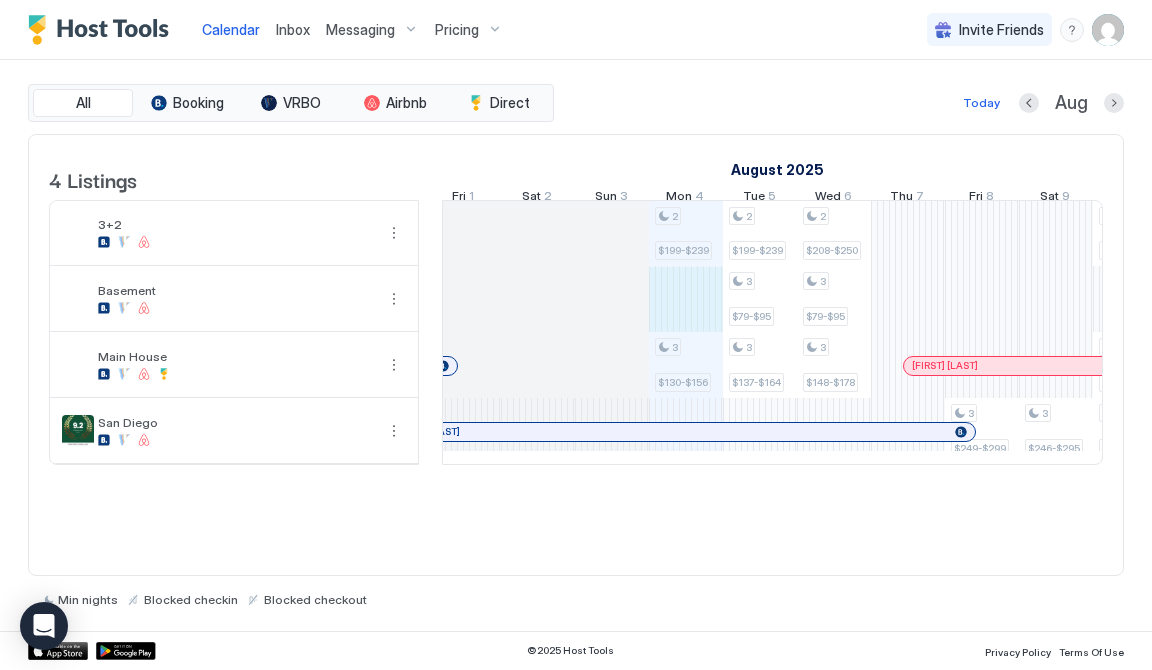 click on "2 $199-$239 3 $130-$156 2 $199-$239 3 $79-$95 3 $137-$164 2 $208-$250 3 $79-$95 3 $148-$178 3 $249-$299 3 $246-$295 2 $249-$299 3 $174-$209 10 $172-$206 2 $250-$300 3 $173-$208 10 $164-$197 2 $257-$308 3 $176-$211 10 $163-$196 2 $234-$281 3 $179-$215 10 $162-$194 2 $256-$307 3 $174-$209 10 $168-$202 3 $287-$344 3 $196-$235 10 $219-$263 3 $281-$337 3 $197-$236 10 $209-$251 2 $231-$277 3 $163-$196 10 $163-$196 2 $210-$252 10 $138-$166 2 $200-$240 10 $132-$158 2 $234-$281 10 $131-$157 2 $290-$348 10 $167-$200 3 $362-$434 10 $234-$281 3 $356-$427 10 $234-$281 2 $298-$358 10 $159-$191 2 $220-$264 3 $162-$194 10 $123-$148 2 $199-$239 3 $145-$174 10 $122-$146 2 $227-$272 3 $199-$239 10 $125-$150 2 $447-$536 3 $295-$354 10 $153-$184 3 $747-$896 3 $436-$523 10 $237-$284 3 $748-$898 3 $450-$540 10 $240-$288 2 $684-$821 10 $217-$260 2 $336-$403 30 $120-$144 2 $200-$240 30 $116-$139 2 $241-$289 30 $156-$187 2 $345-$414 30 $163-$196 3 $442-$530 30 $217-$260 3 $452-$542 30 $223-$268 [FIRST] [LAST] [FIRST] [LAST]" at bounding box center (1352, 332) 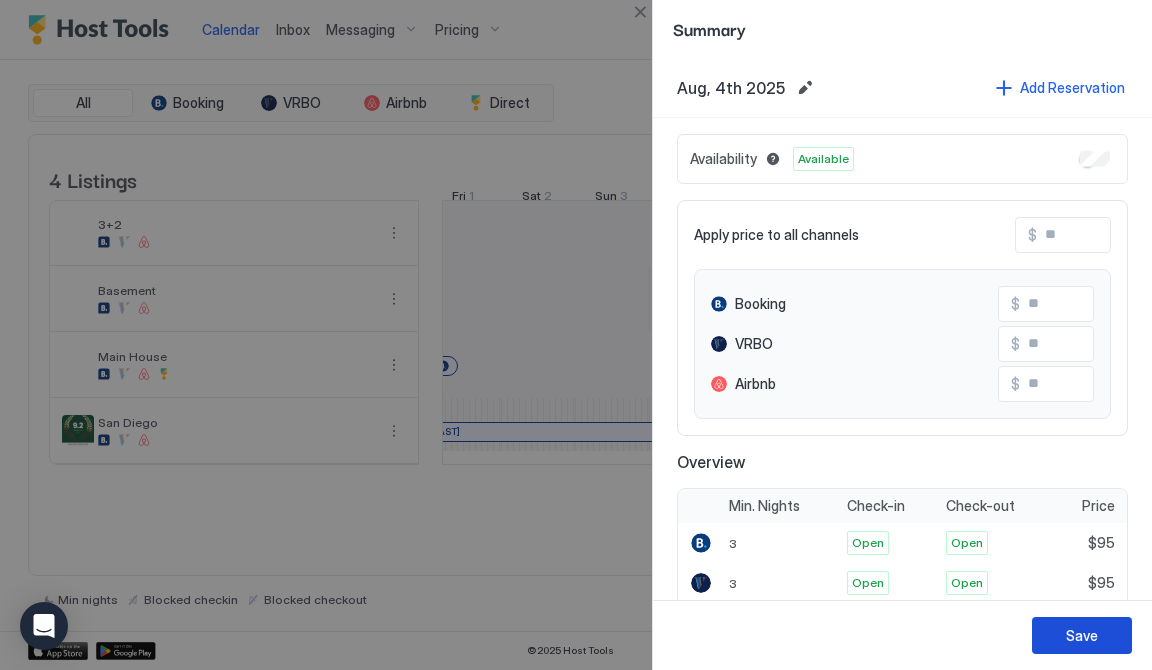 click on "Save" at bounding box center (1082, 635) 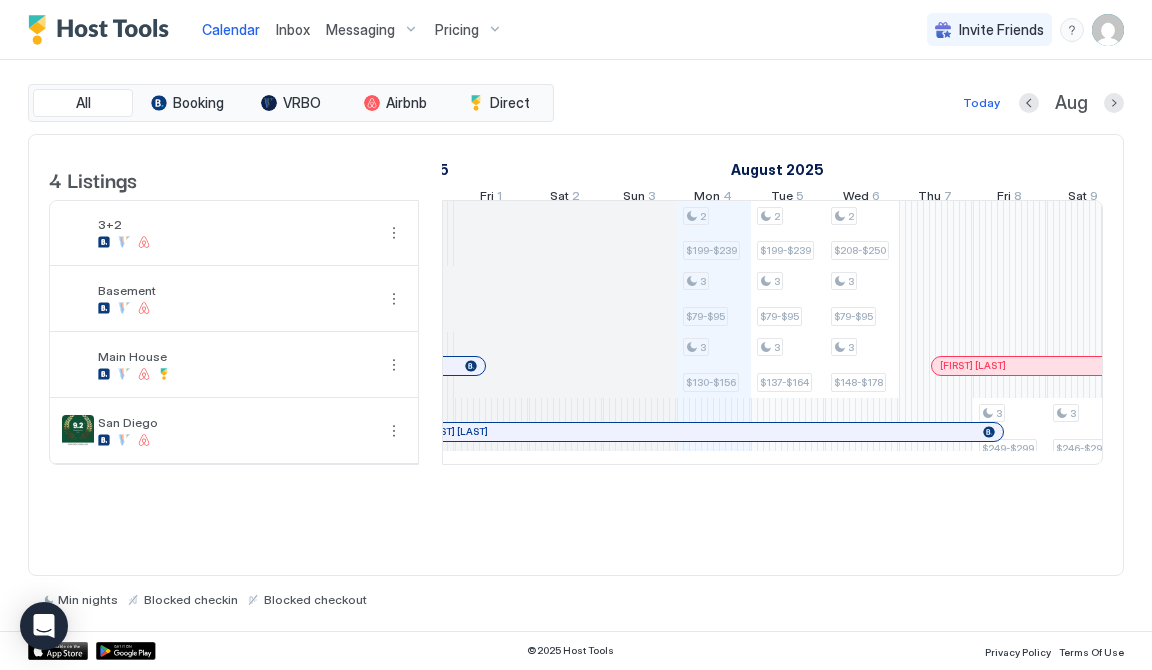 click on "Calendar Inbox Messaging Pricing Invite Friends EB" at bounding box center (576, 30) 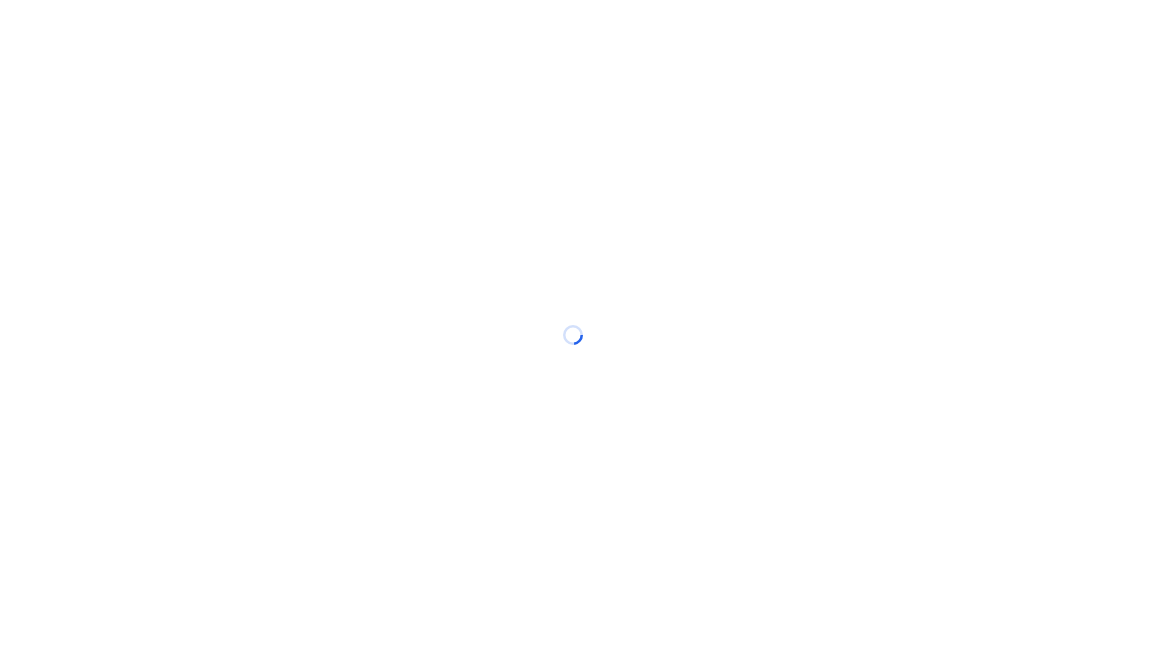 scroll, scrollTop: 0, scrollLeft: 0, axis: both 